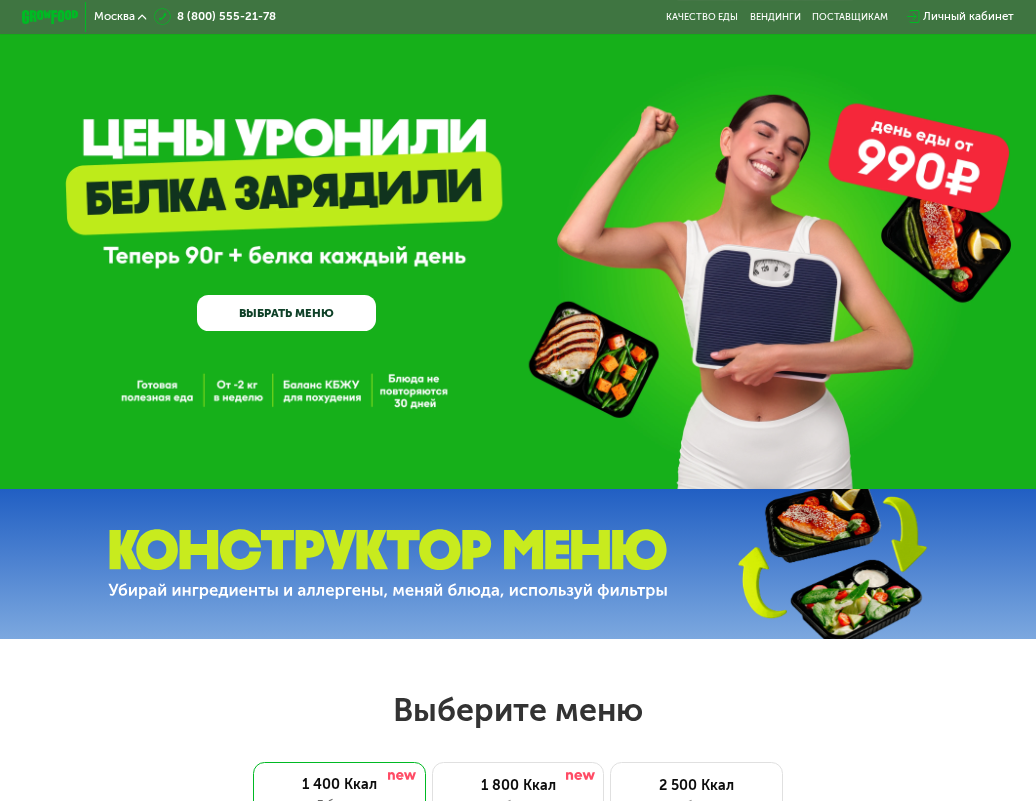 scroll, scrollTop: 0, scrollLeft: 0, axis: both 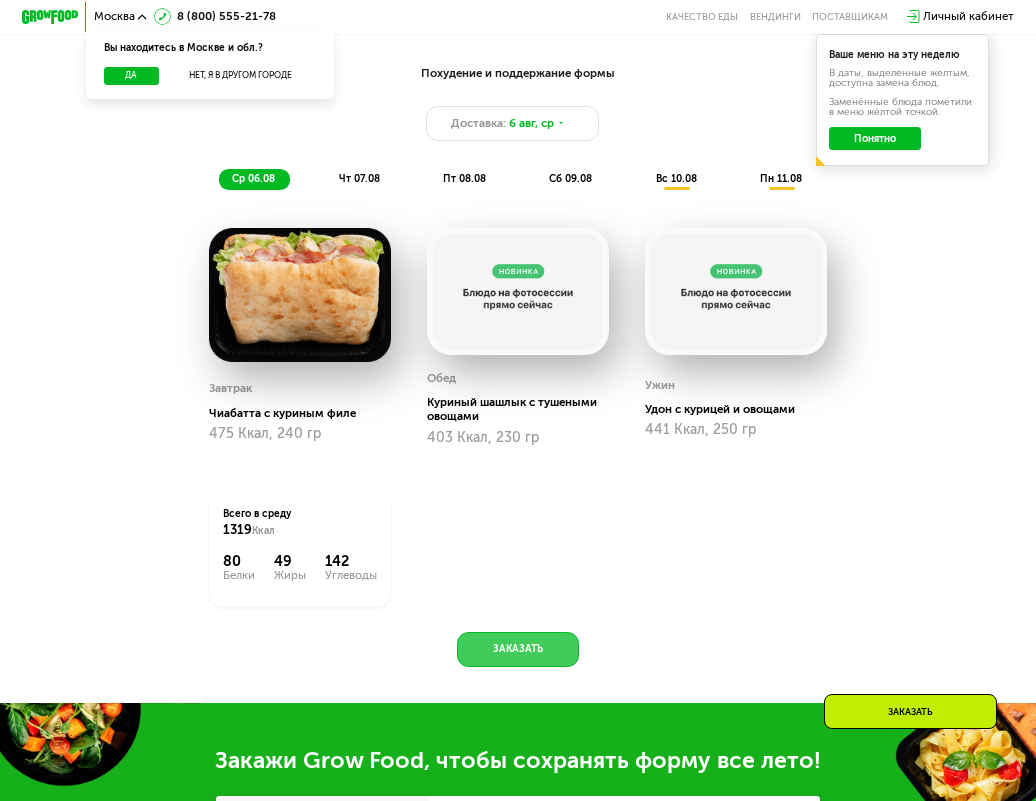 click on "Заказать" 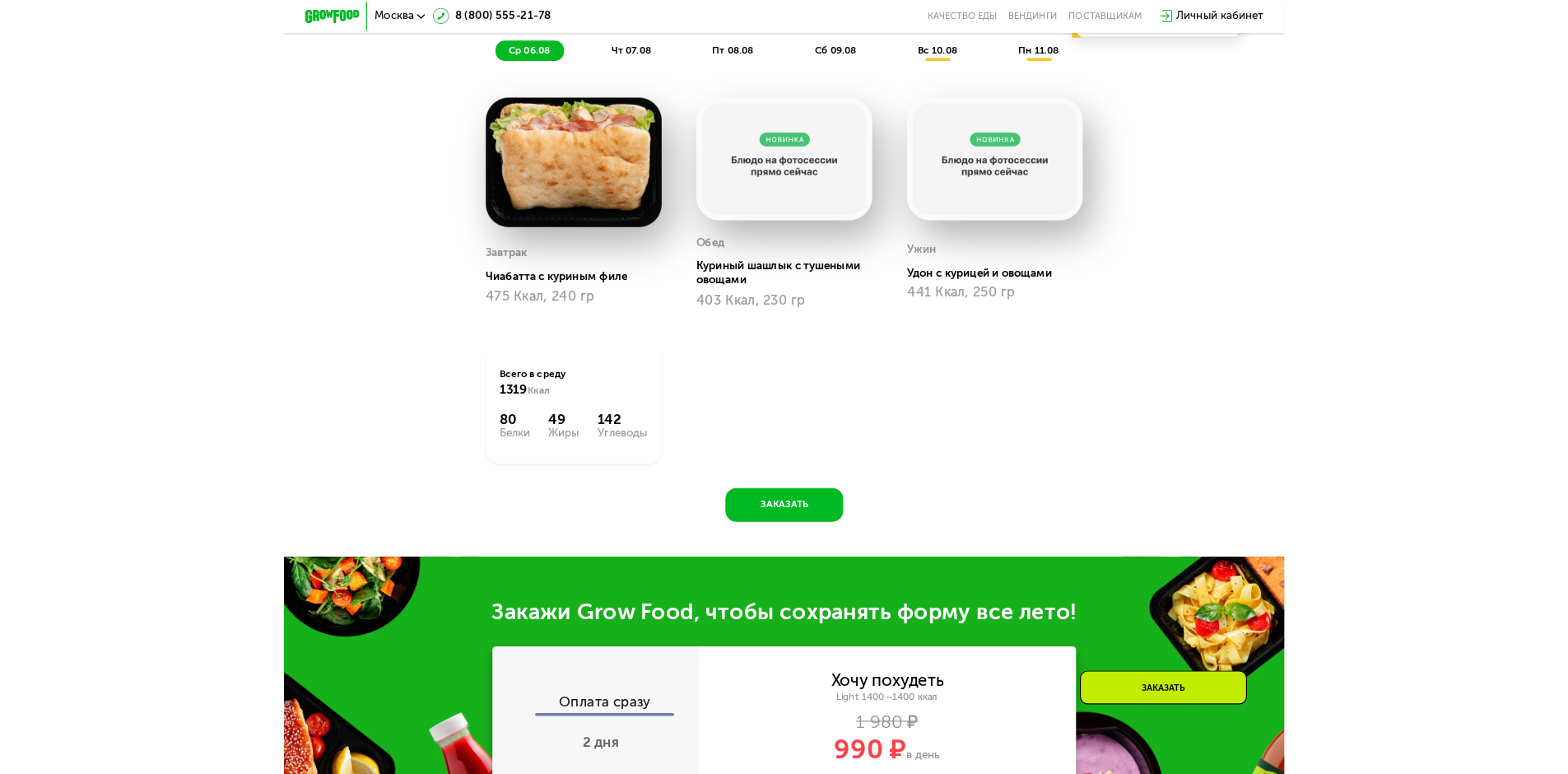 scroll, scrollTop: 758, scrollLeft: 0, axis: vertical 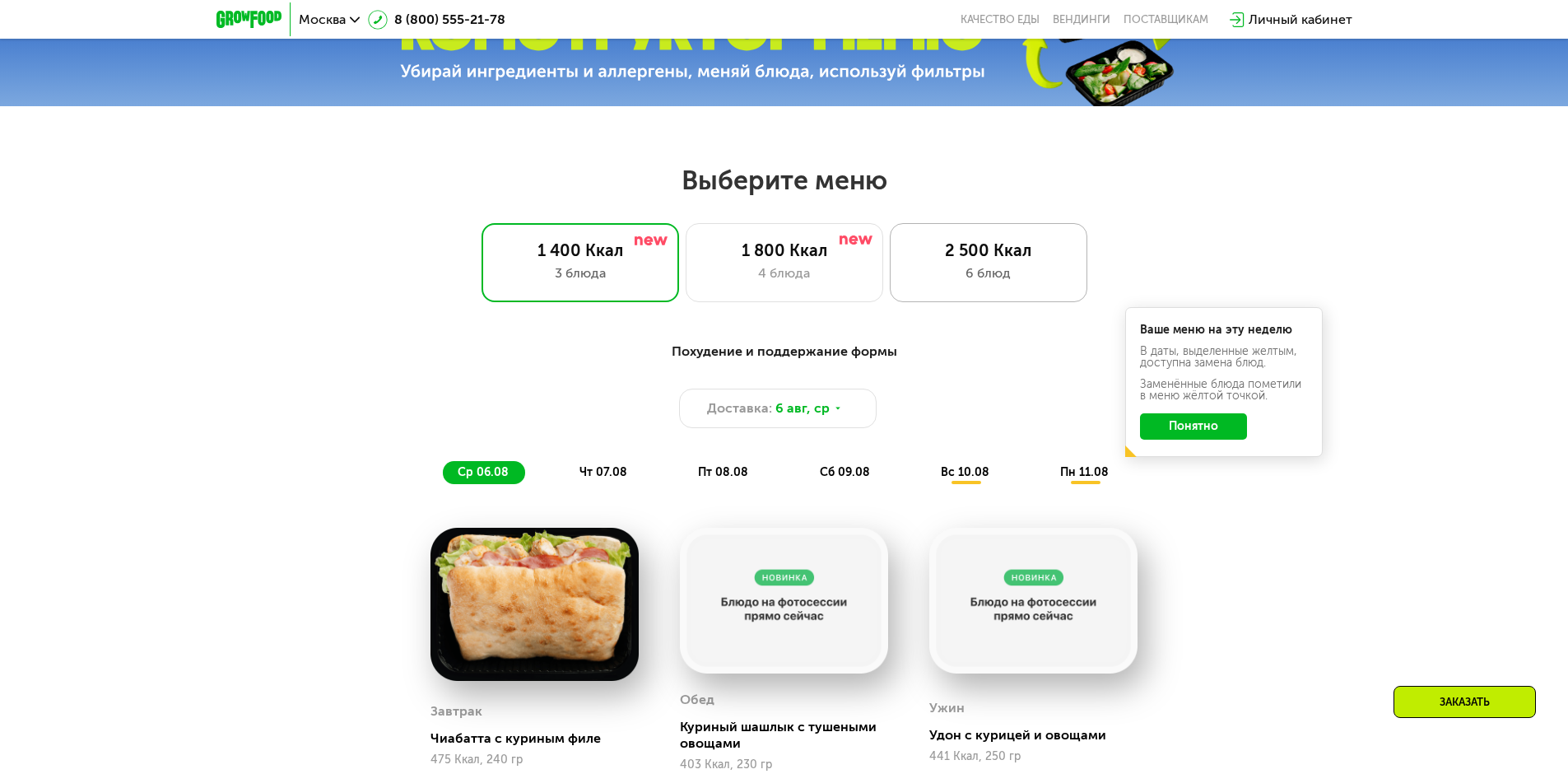 drag, startPoint x: 996, startPoint y: 277, endPoint x: 988, endPoint y: 241, distance: 36.87818 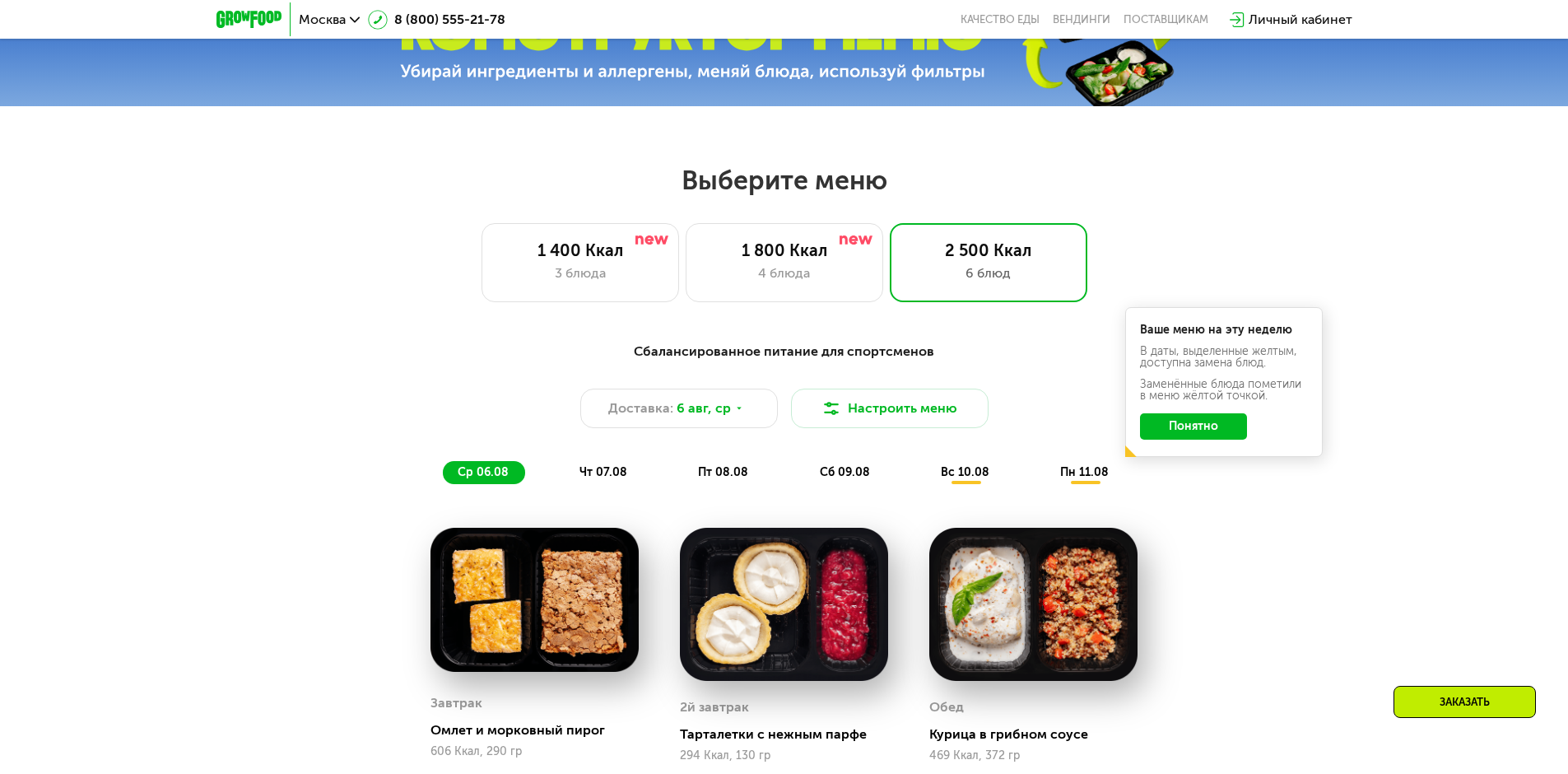 scroll, scrollTop: 923, scrollLeft: 0, axis: vertical 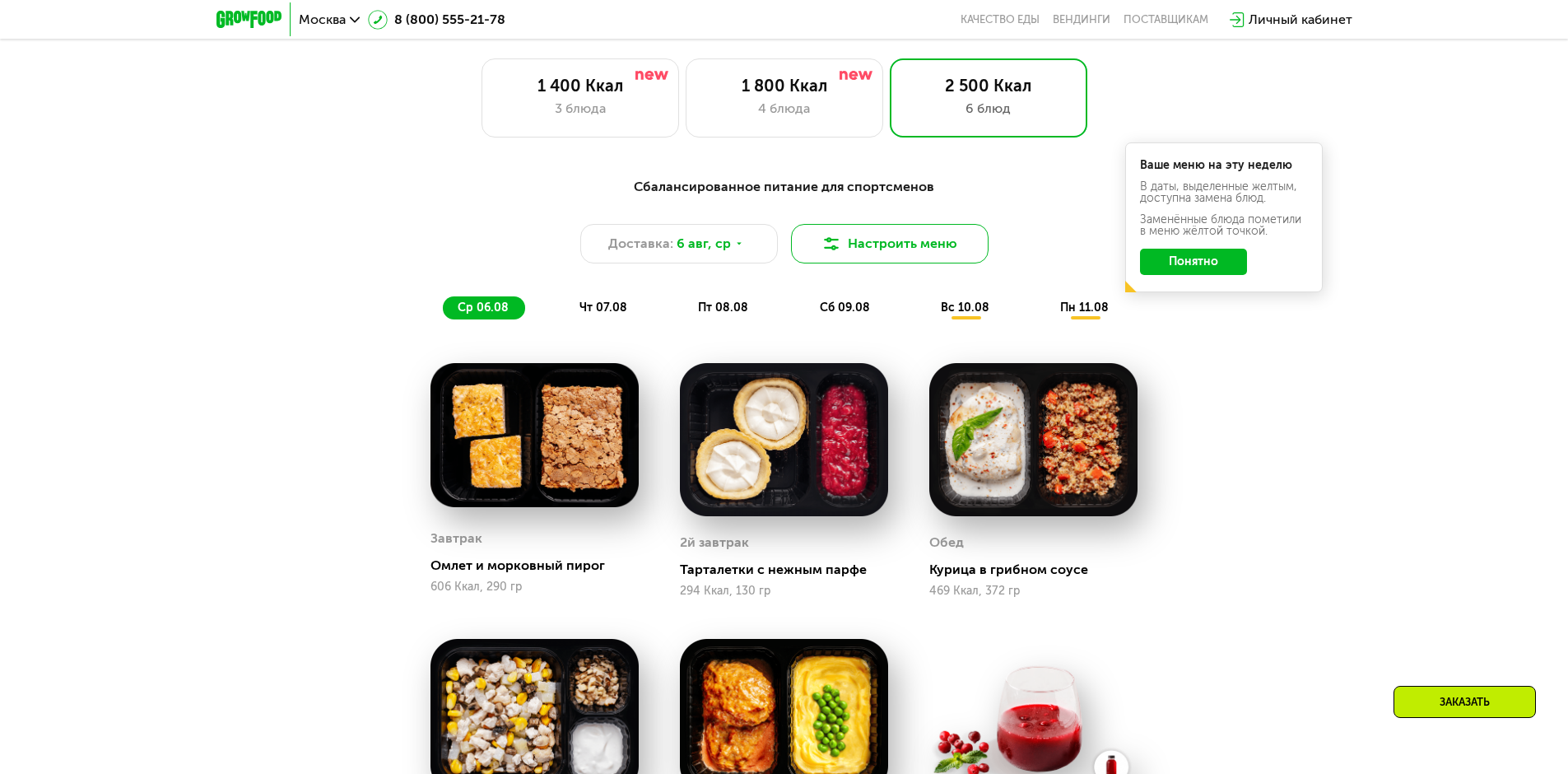 click on "Настроить меню" at bounding box center (890, 244) 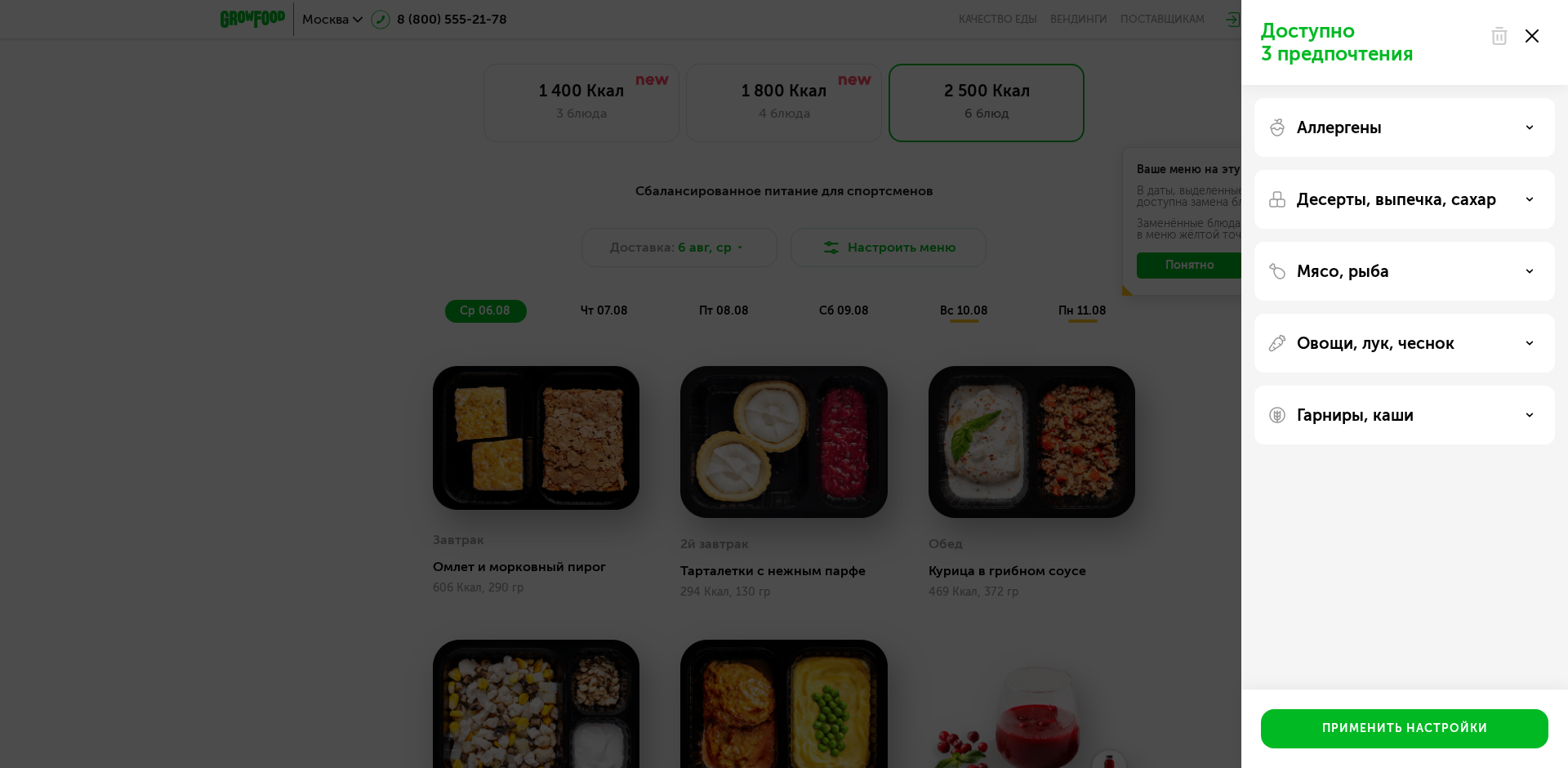 click on "Десерты, выпечка, сахар" at bounding box center [1396, 199] 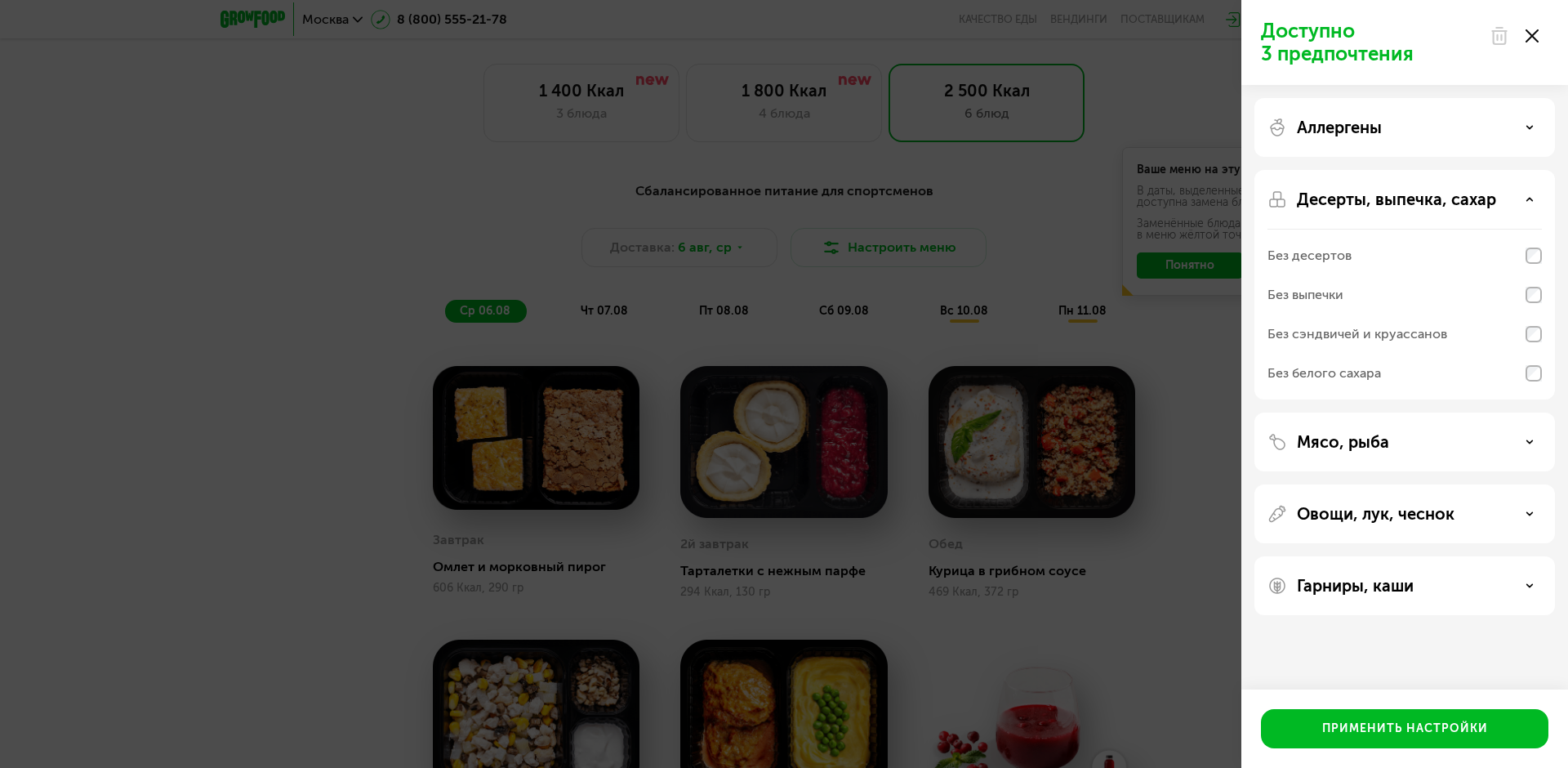click on "Мясо, рыба" at bounding box center (1343, 442) 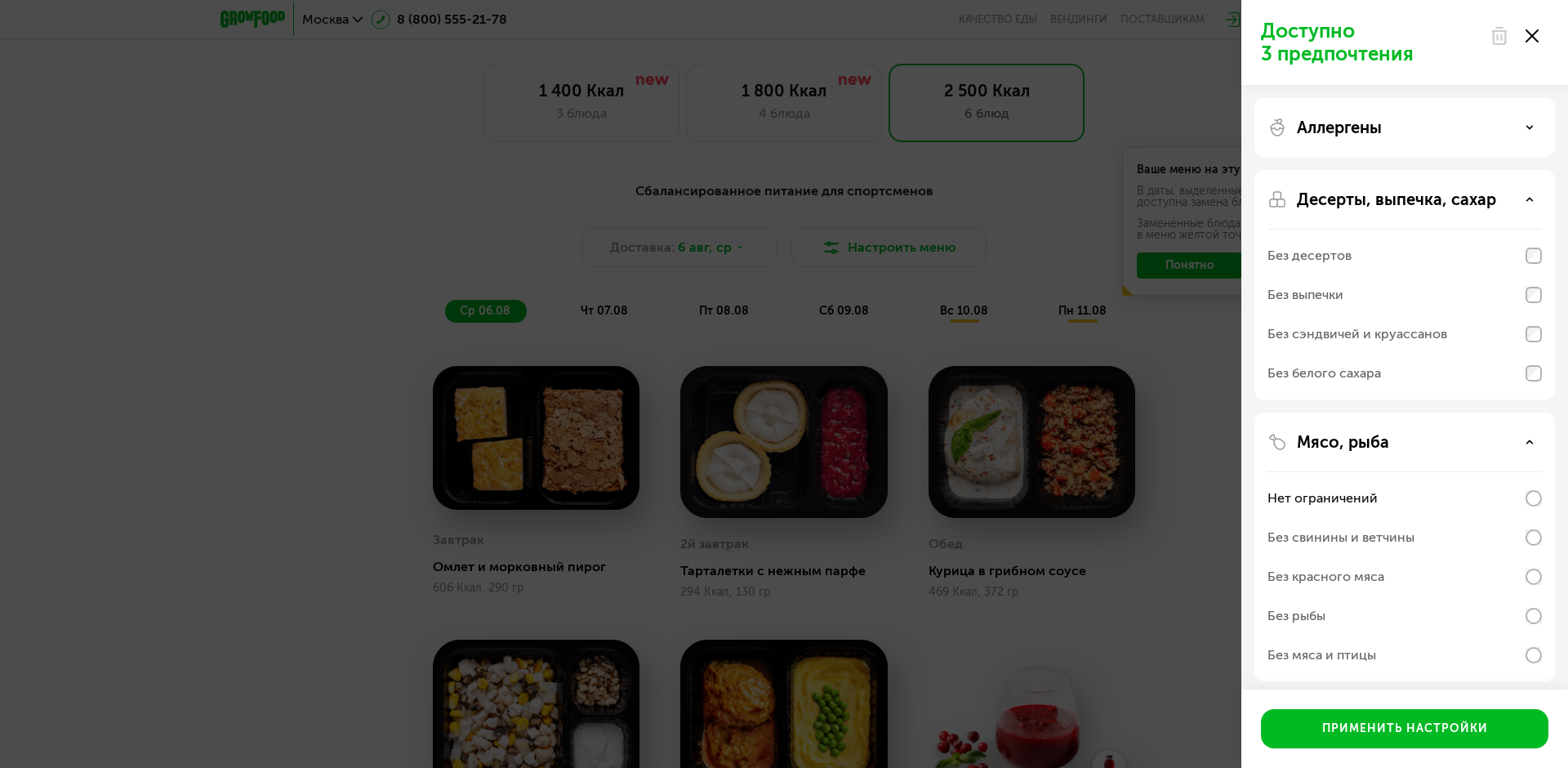 click on "Мясо, рыба" at bounding box center (1343, 442) 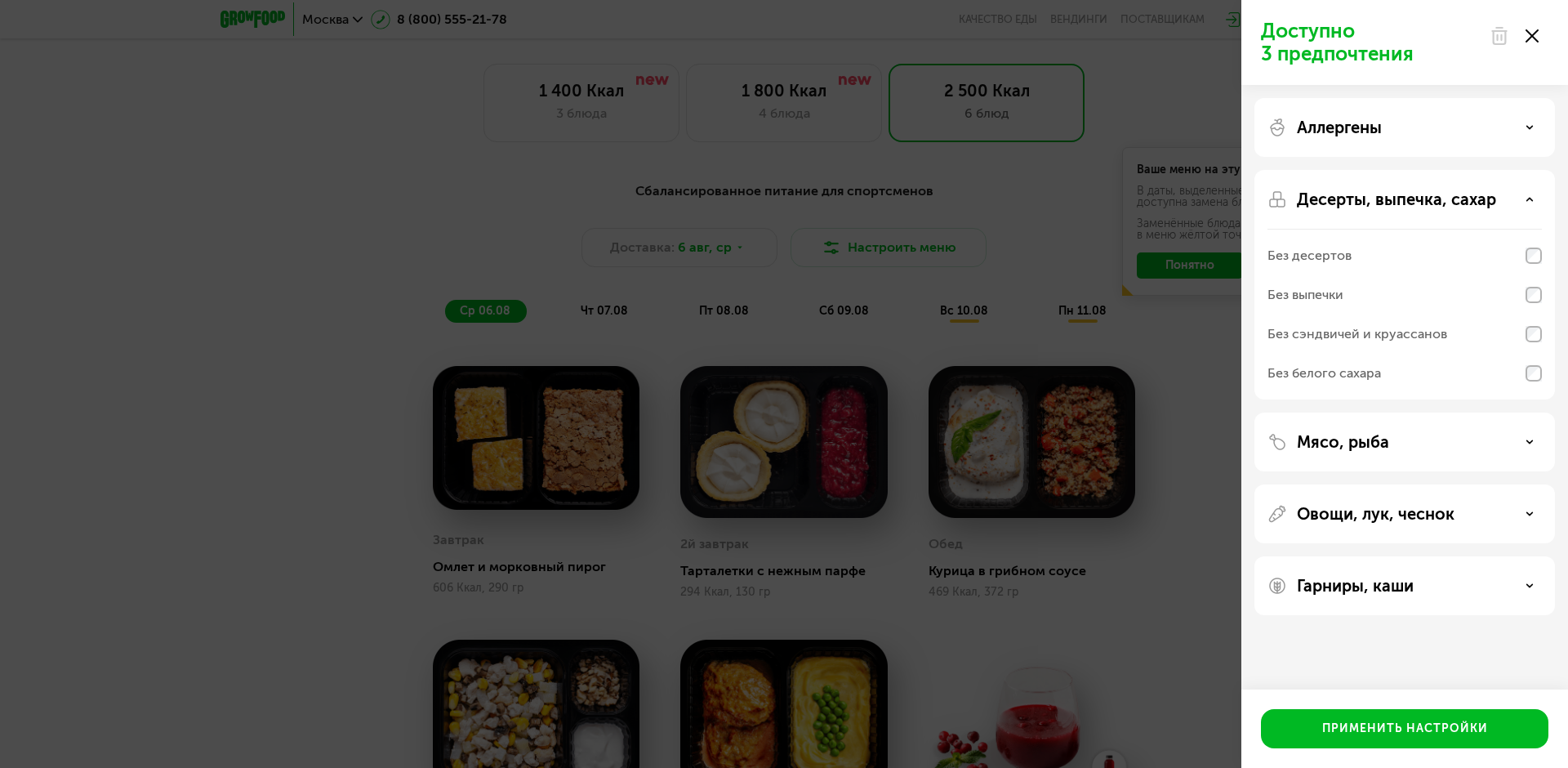 click on "Десерты, выпечка, сахар" at bounding box center [1396, 199] 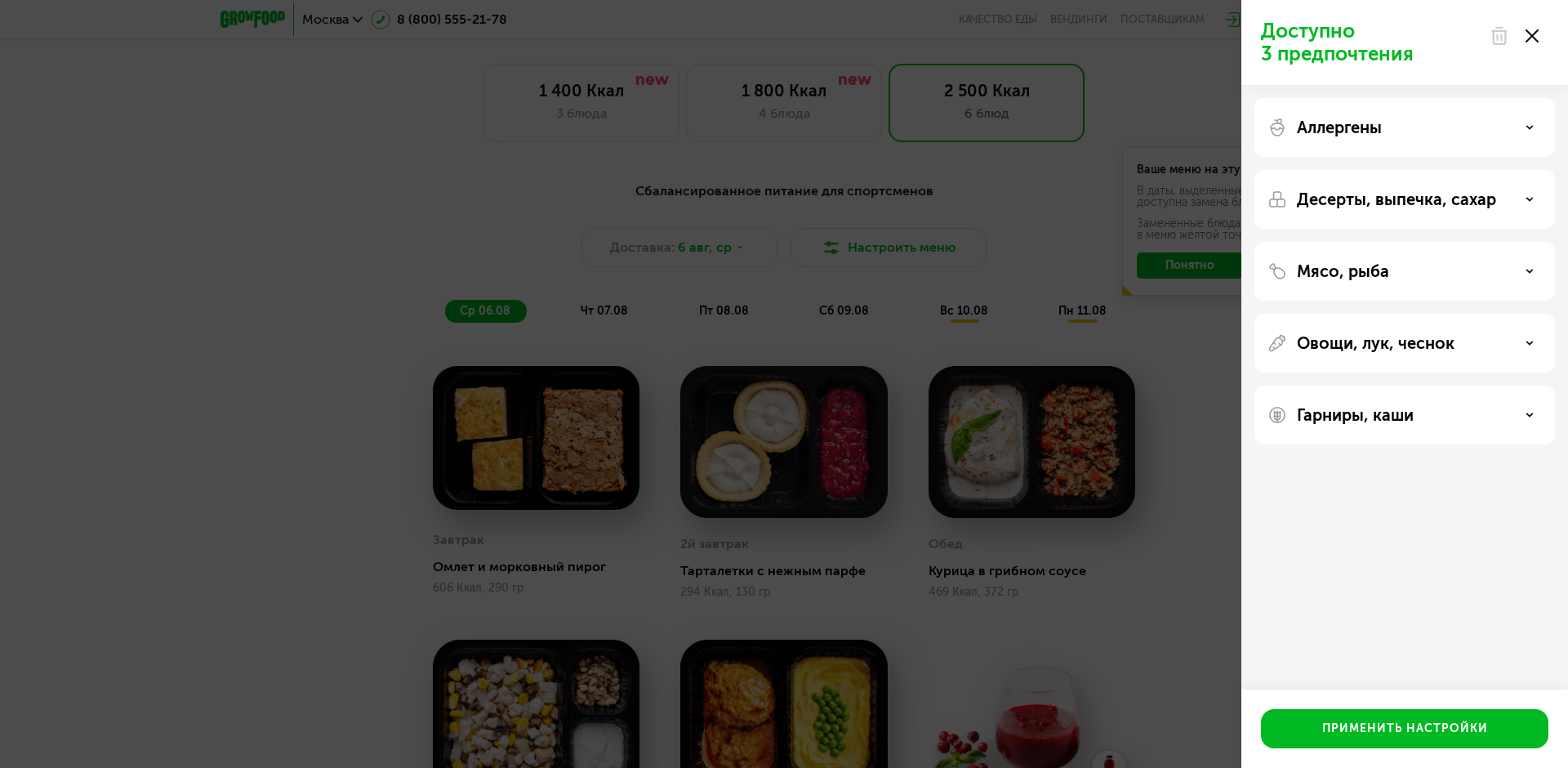 click on "Аллергены" at bounding box center [1405, 127] 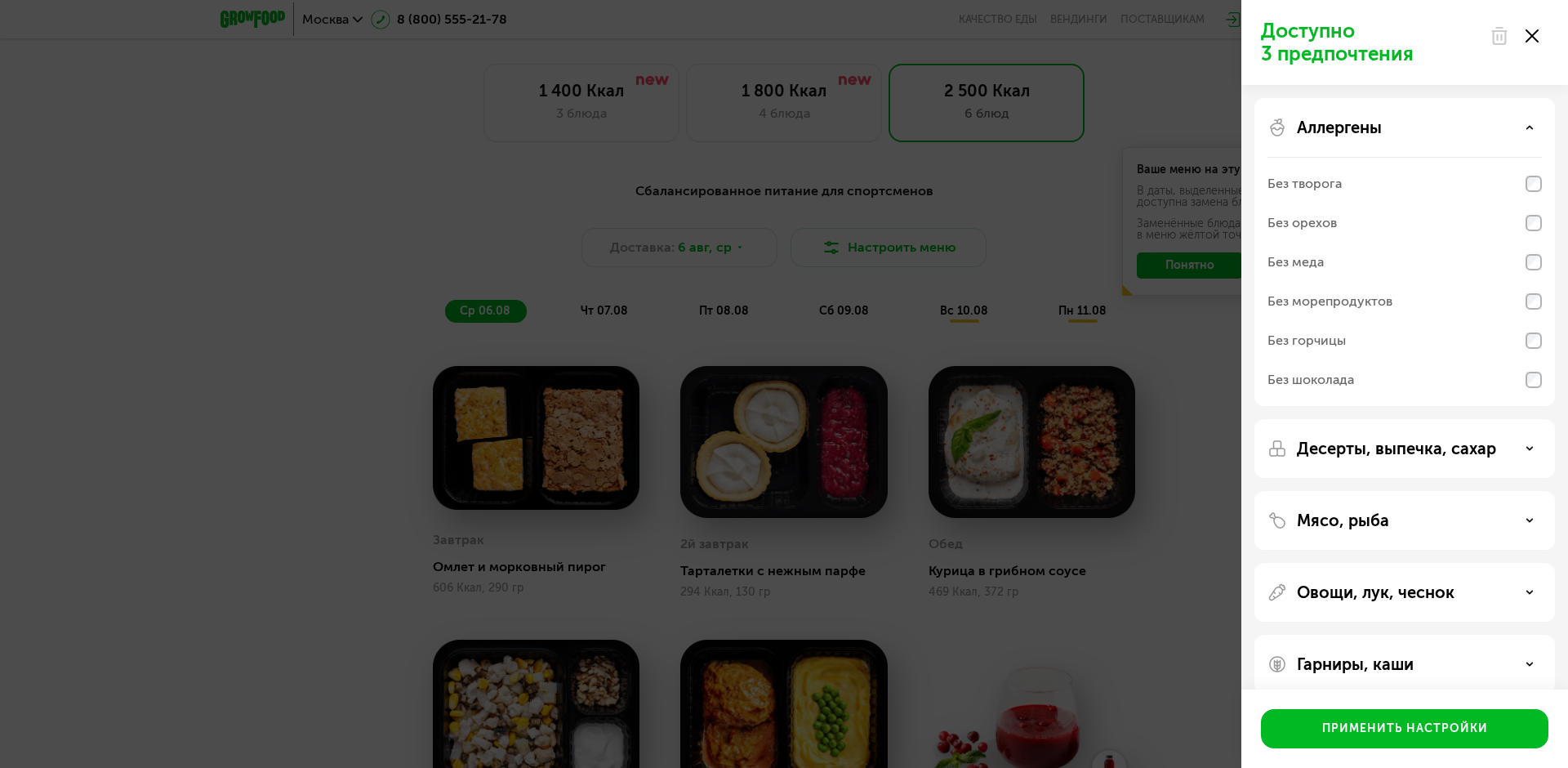 click on "Без орехов" 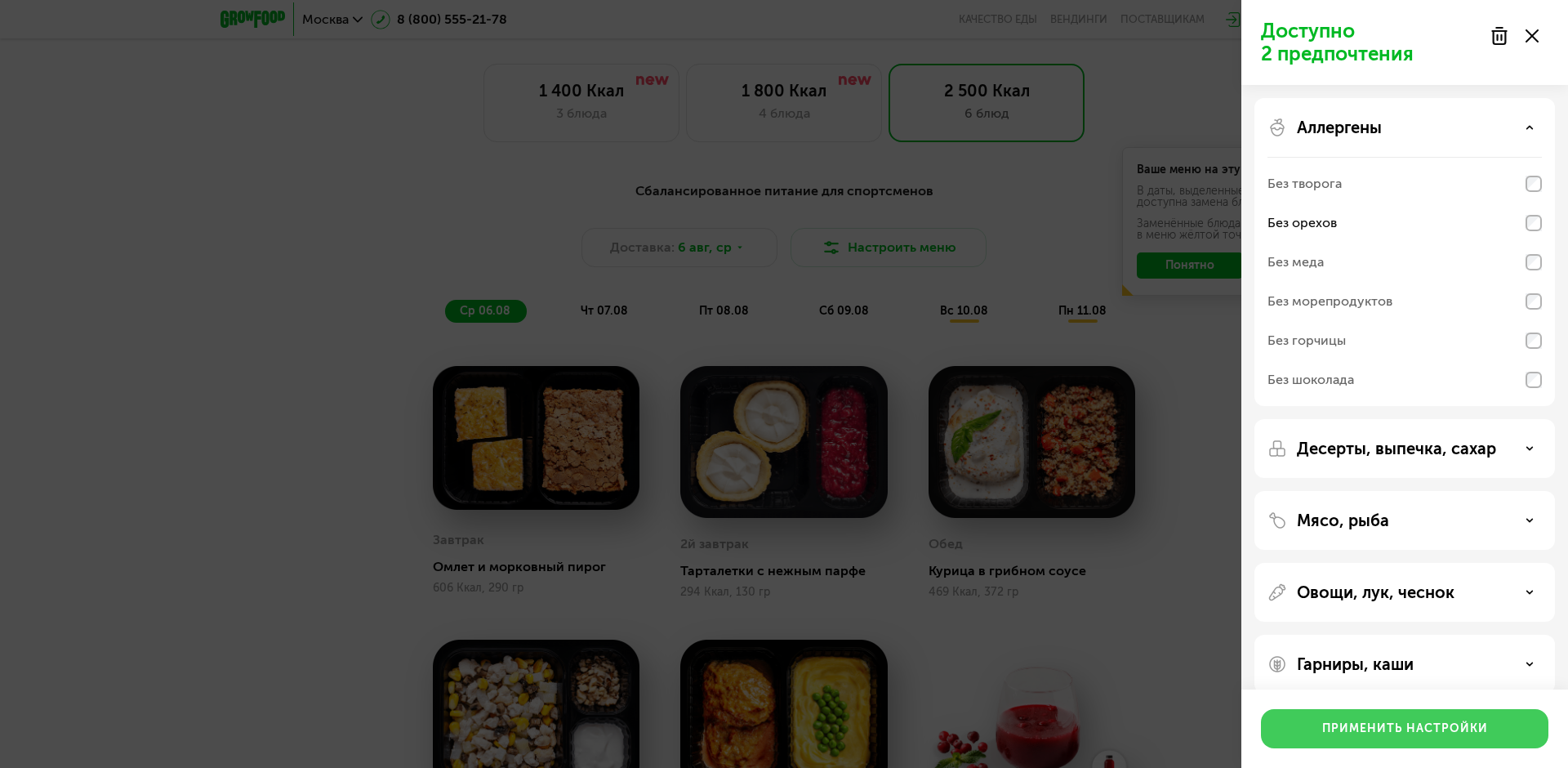 click on "Применить настройки" at bounding box center [1405, 729] 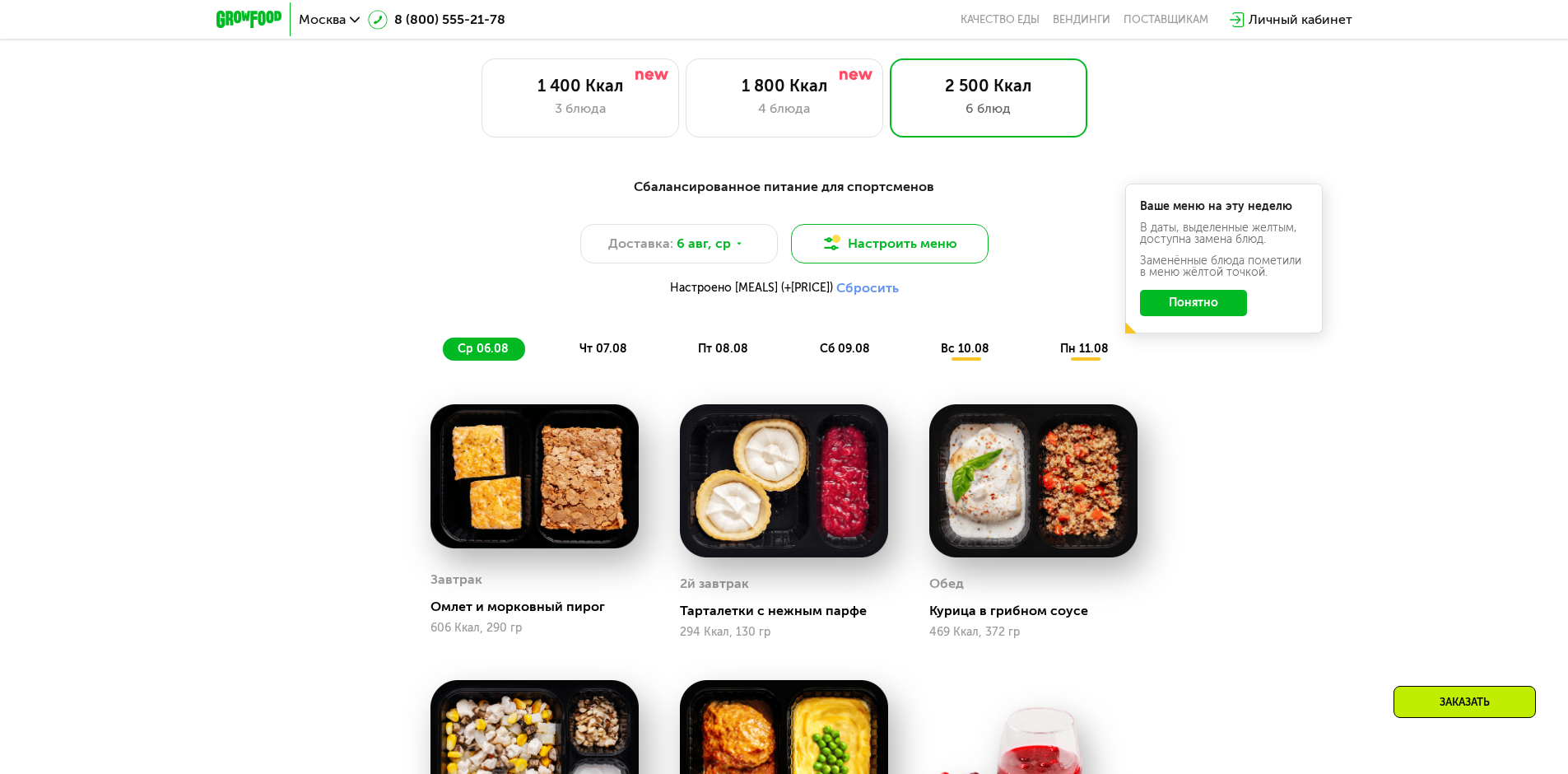 click on "Настроить меню" at bounding box center (890, 244) 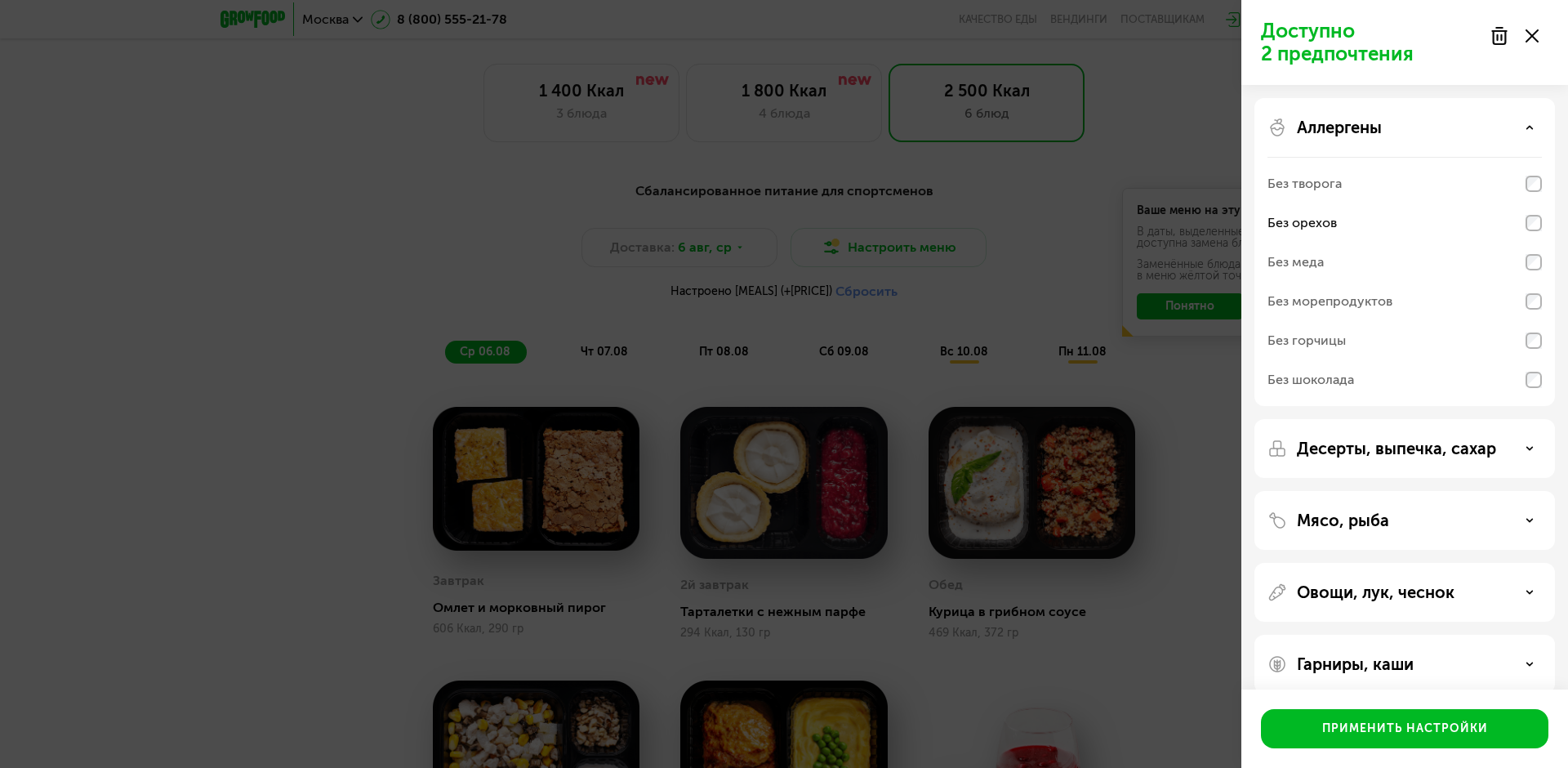 click on "Без орехов" 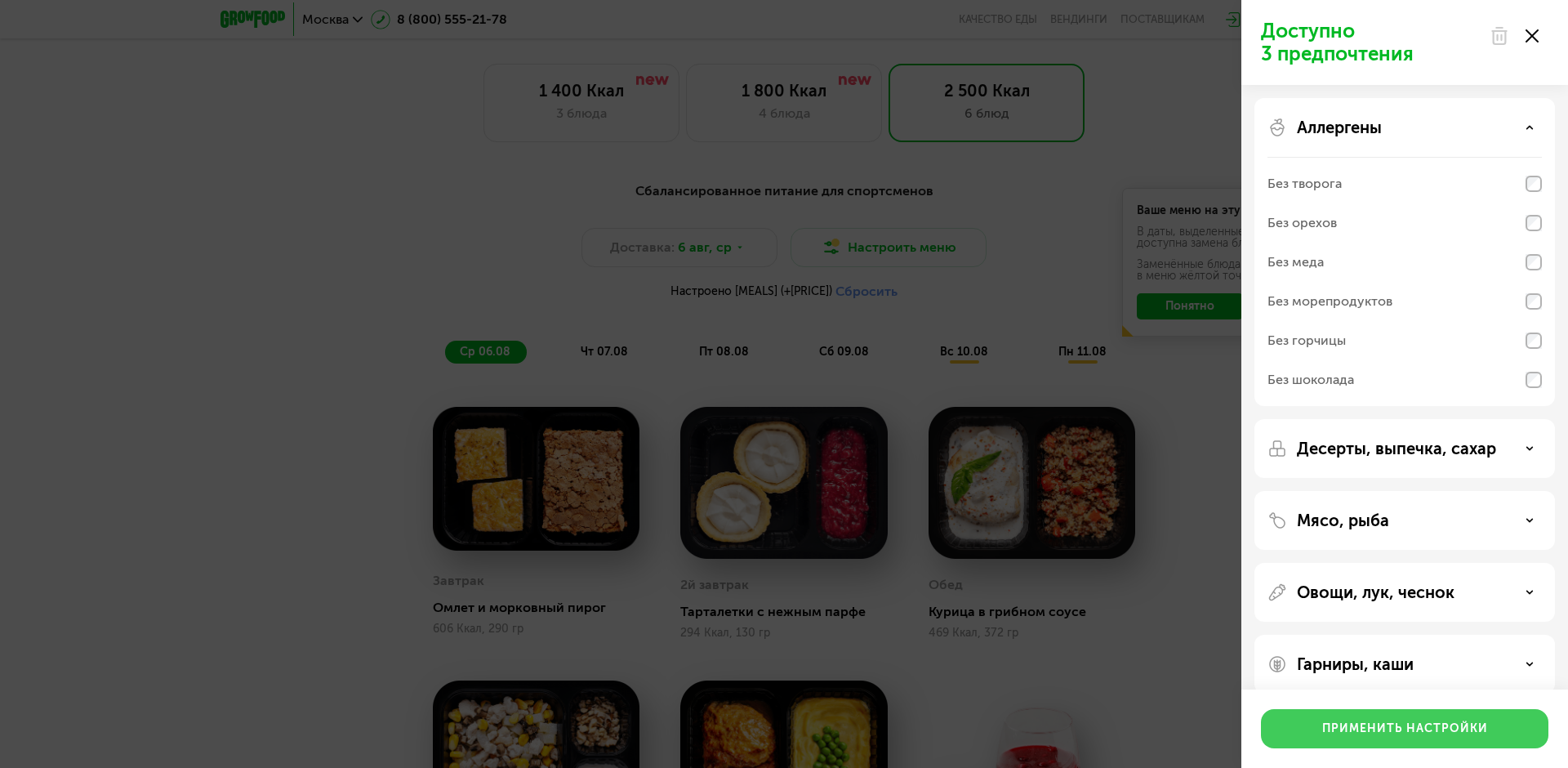 click on "Применить настройки" at bounding box center (1405, 729) 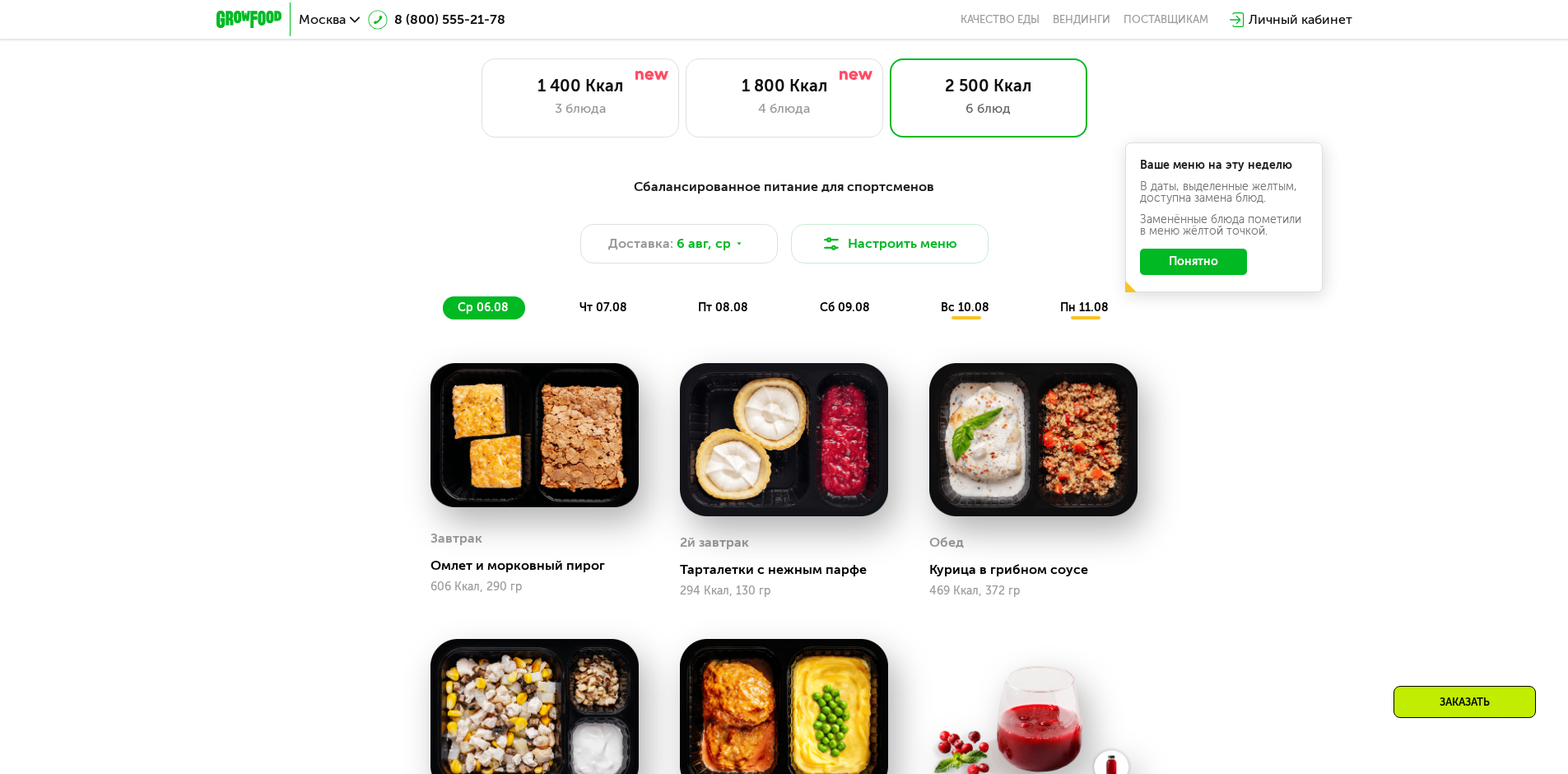 click on "чт 07.08" at bounding box center [603, 307] 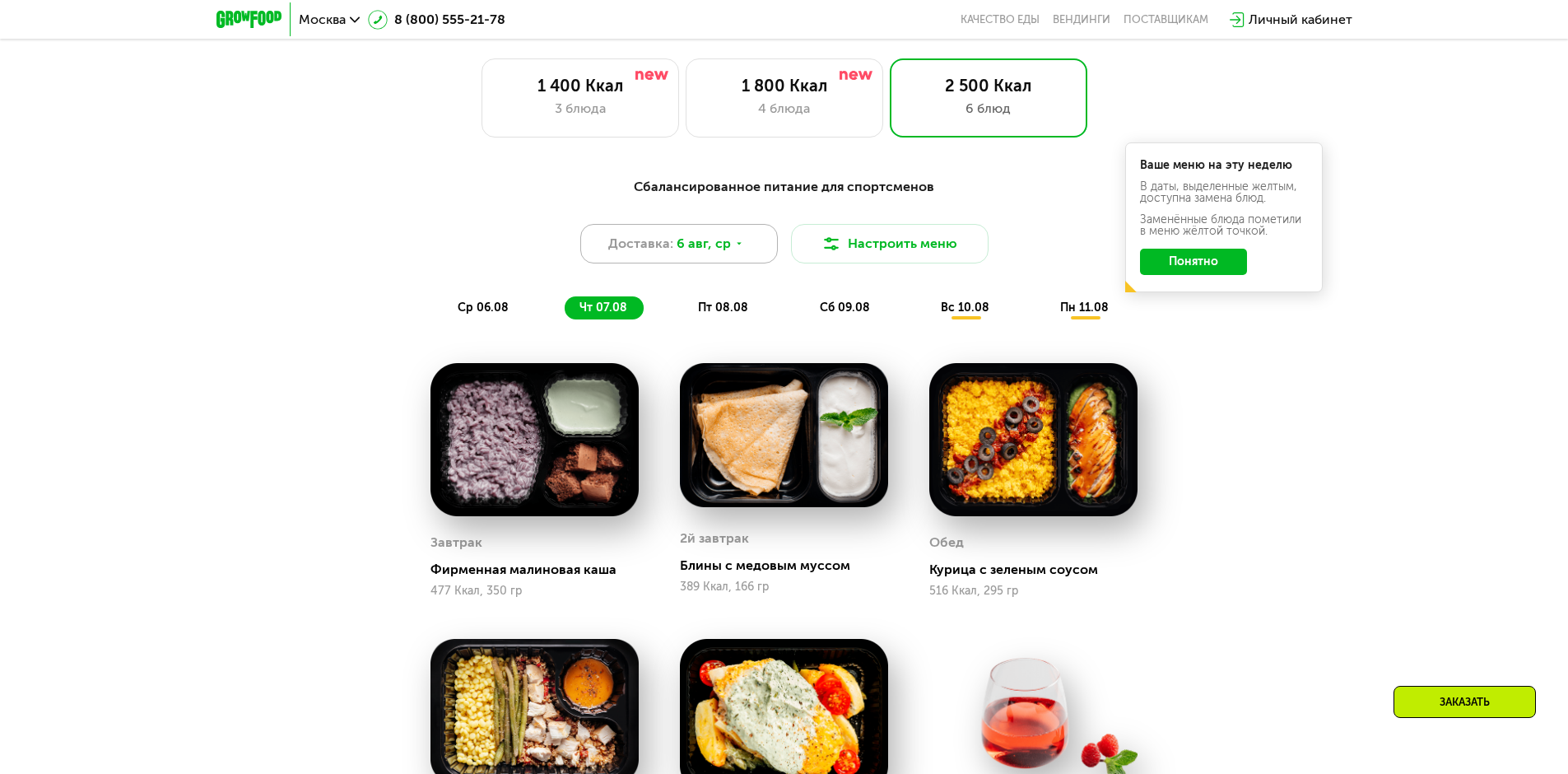 click on "Доставка: 6 авг, ср" at bounding box center [679, 244] 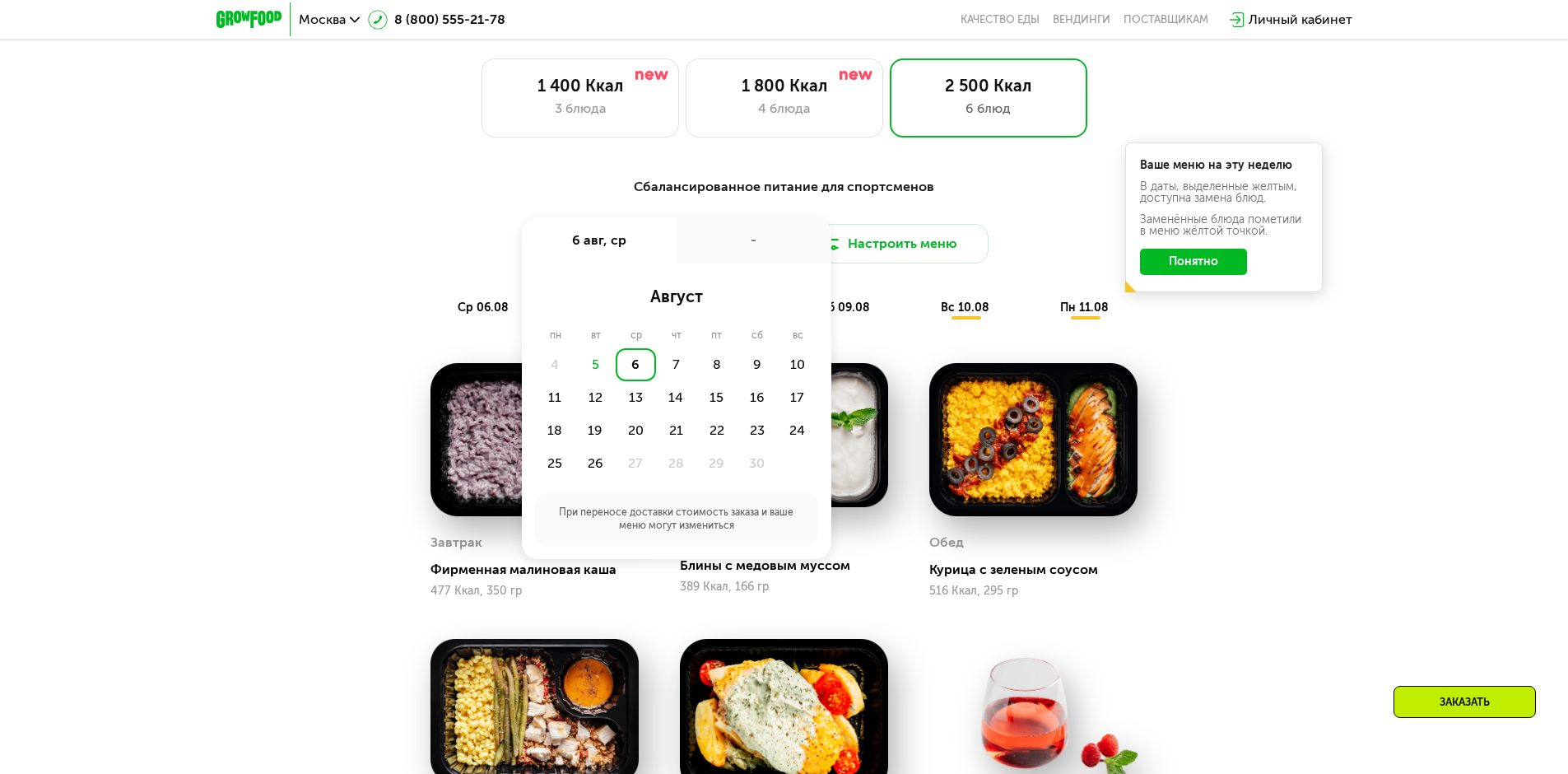 click on "Выберите меню  [KCAL] [DISHES] [KCAL] [DISHES] [KCAL] [DISHES] Сбалансированное питание для спортсменов Доставка: [DATE], [DAY] [DATE], [DAY] - август пн вт ср чт пт сб вс 4 5 6 7 8 9 10 11 12 13 14 15 16 17 18 19 20 21 22 23 24 25 26 27 28 29 30  При переносе доставки стоимость заказа и ваше меню могут измениться  Настроить меню  [DAY] [DATE] [DAY] [DATE] [DAY] [DATE] [DAY] [DATE] [DAY] [DATE] [DAY] [DATE] Ваше меню на эту неделю В даты, выделенные желтым, доступна замена блюд. Заменённые блюда пометили в меню жёлтой точкой.  Понятно  Завтрак Омлет и морковный пирог [KCAL], [GR] 2й завтрак Тарталетки с нежным парфе [KCAL], [GR] Обед [KCAL], [GR]" 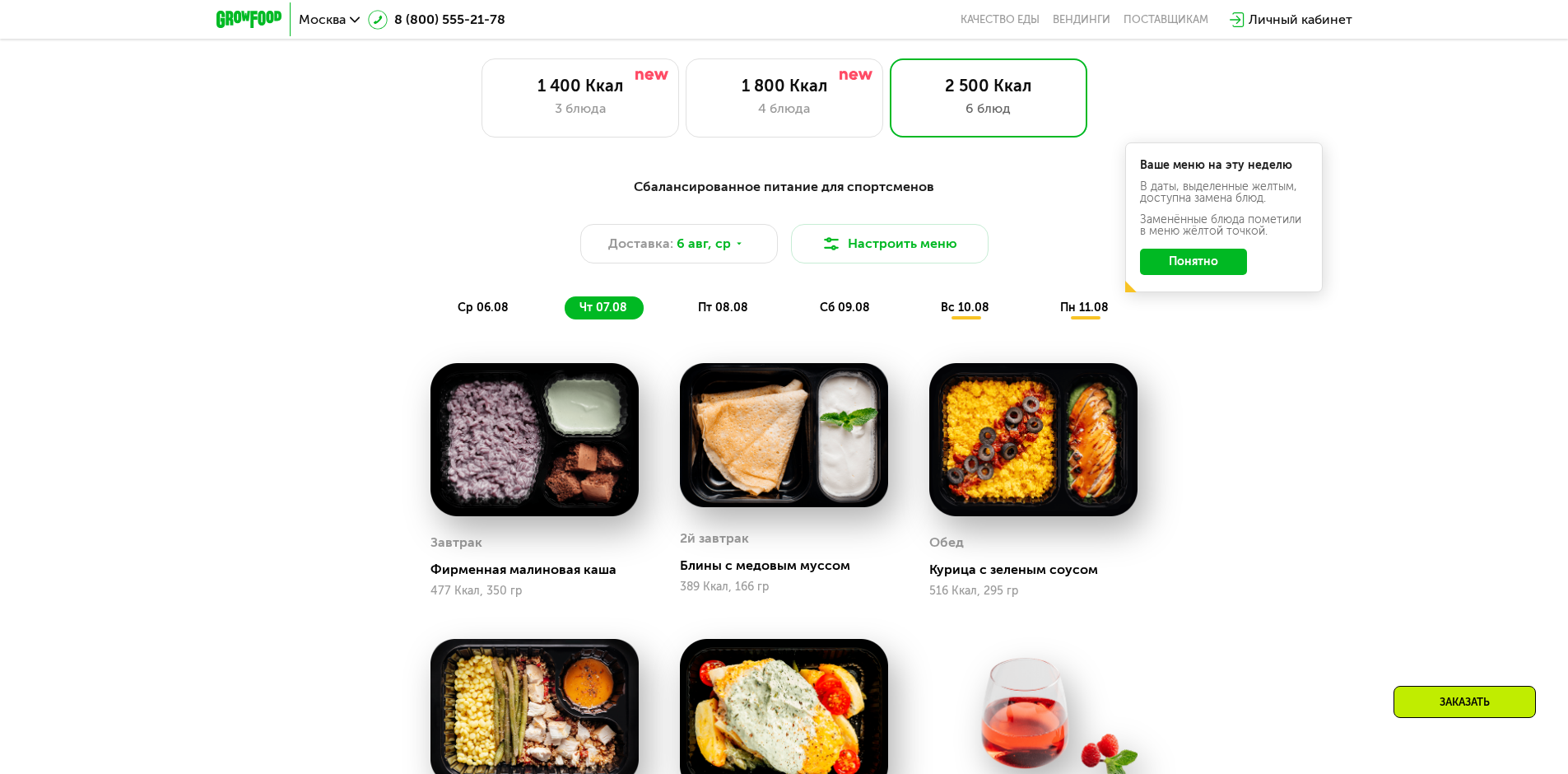 click on "ср 06.08" at bounding box center [483, 307] 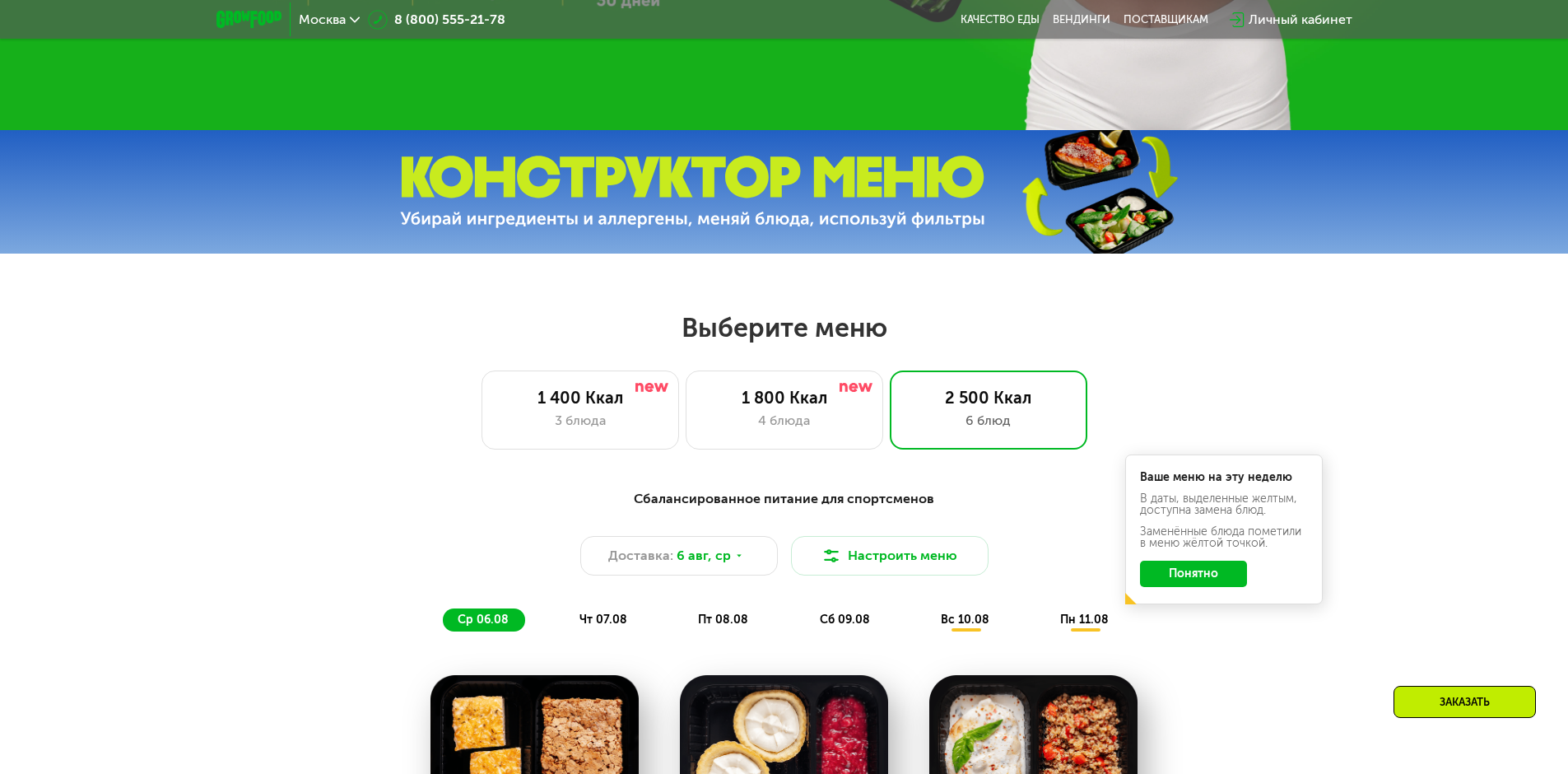 scroll, scrollTop: 594, scrollLeft: 0, axis: vertical 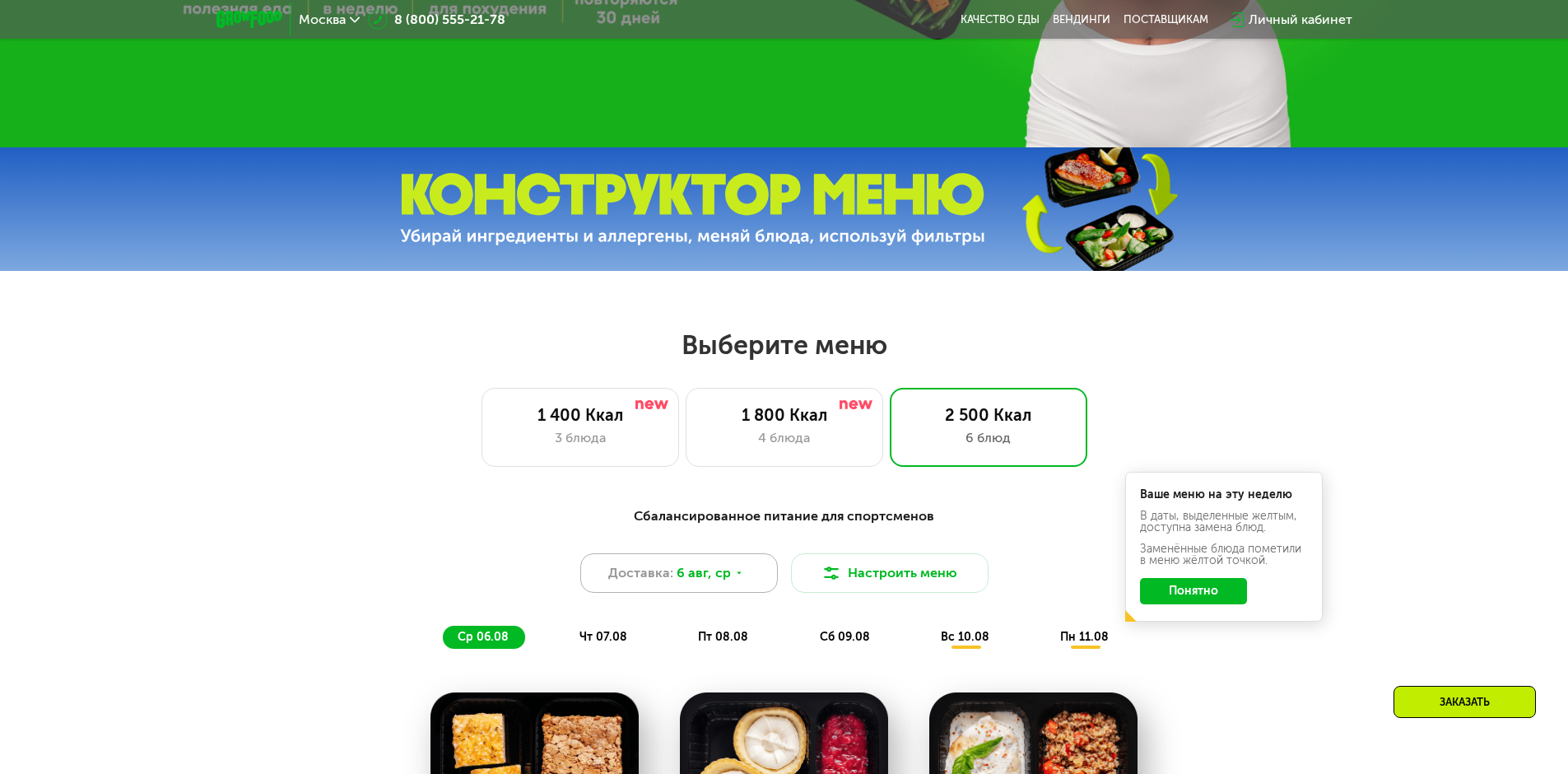 click on "6 авг, ср" at bounding box center [704, 573] 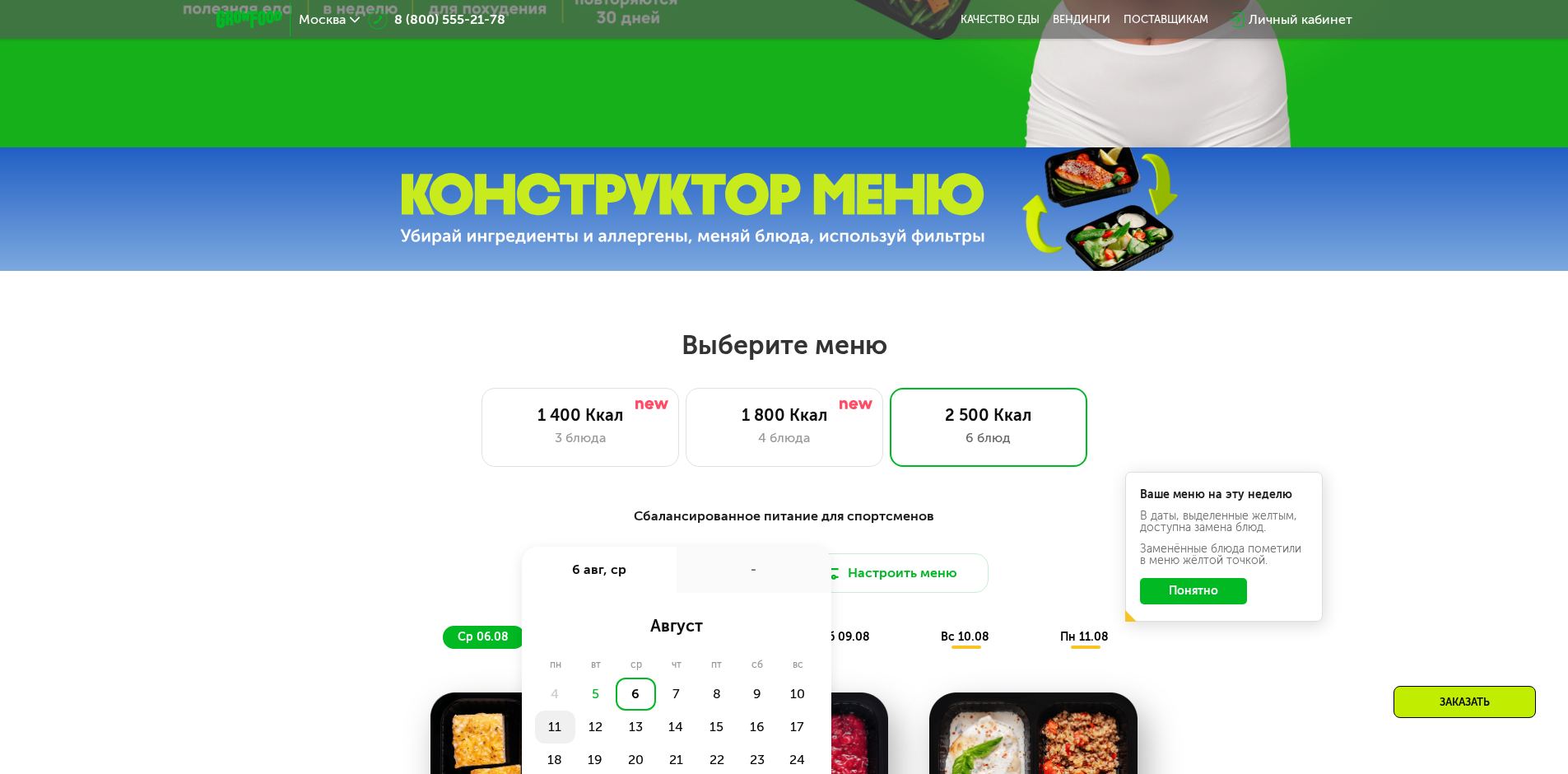click on "11" 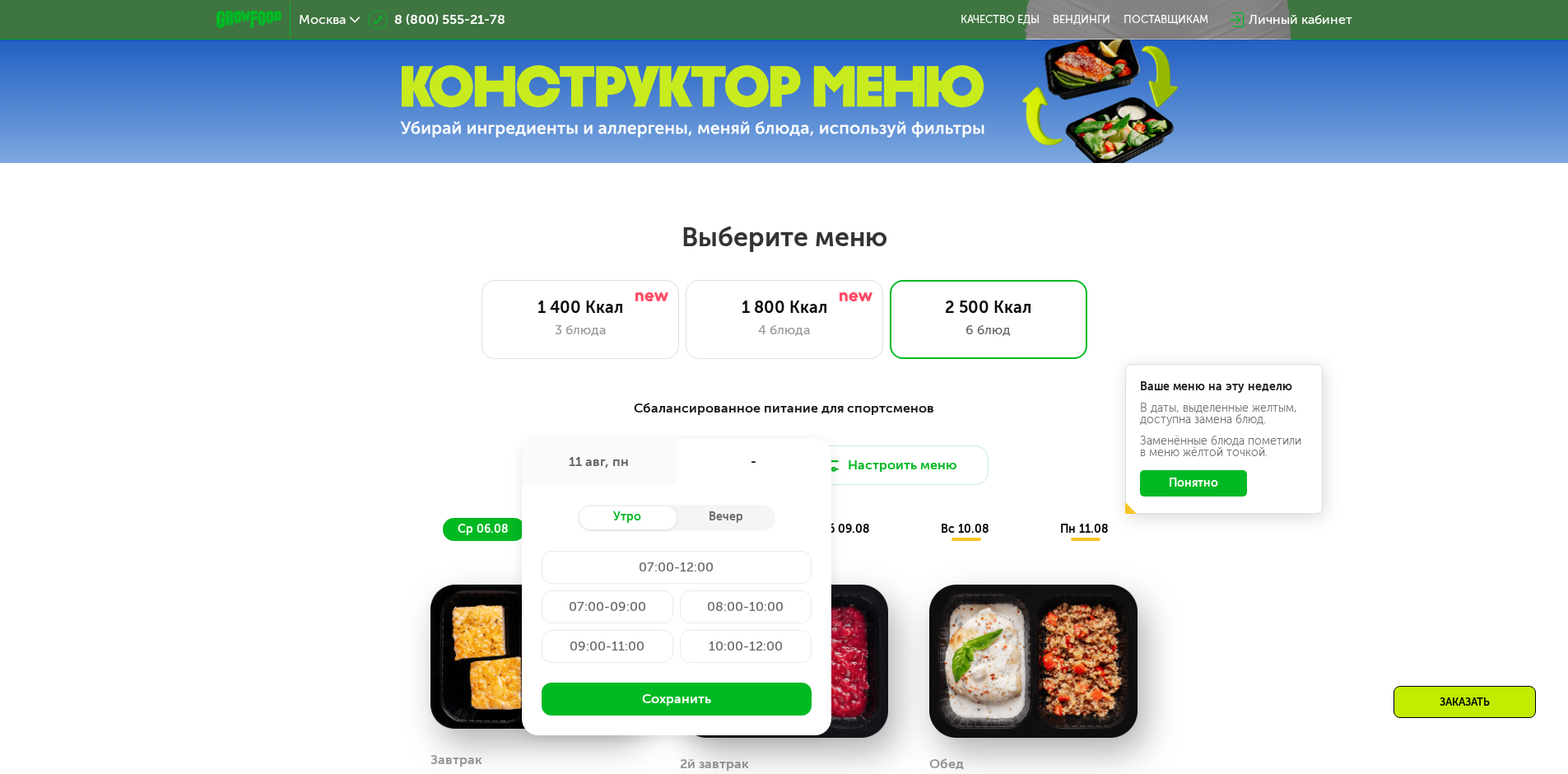 scroll, scrollTop: 758, scrollLeft: 0, axis: vertical 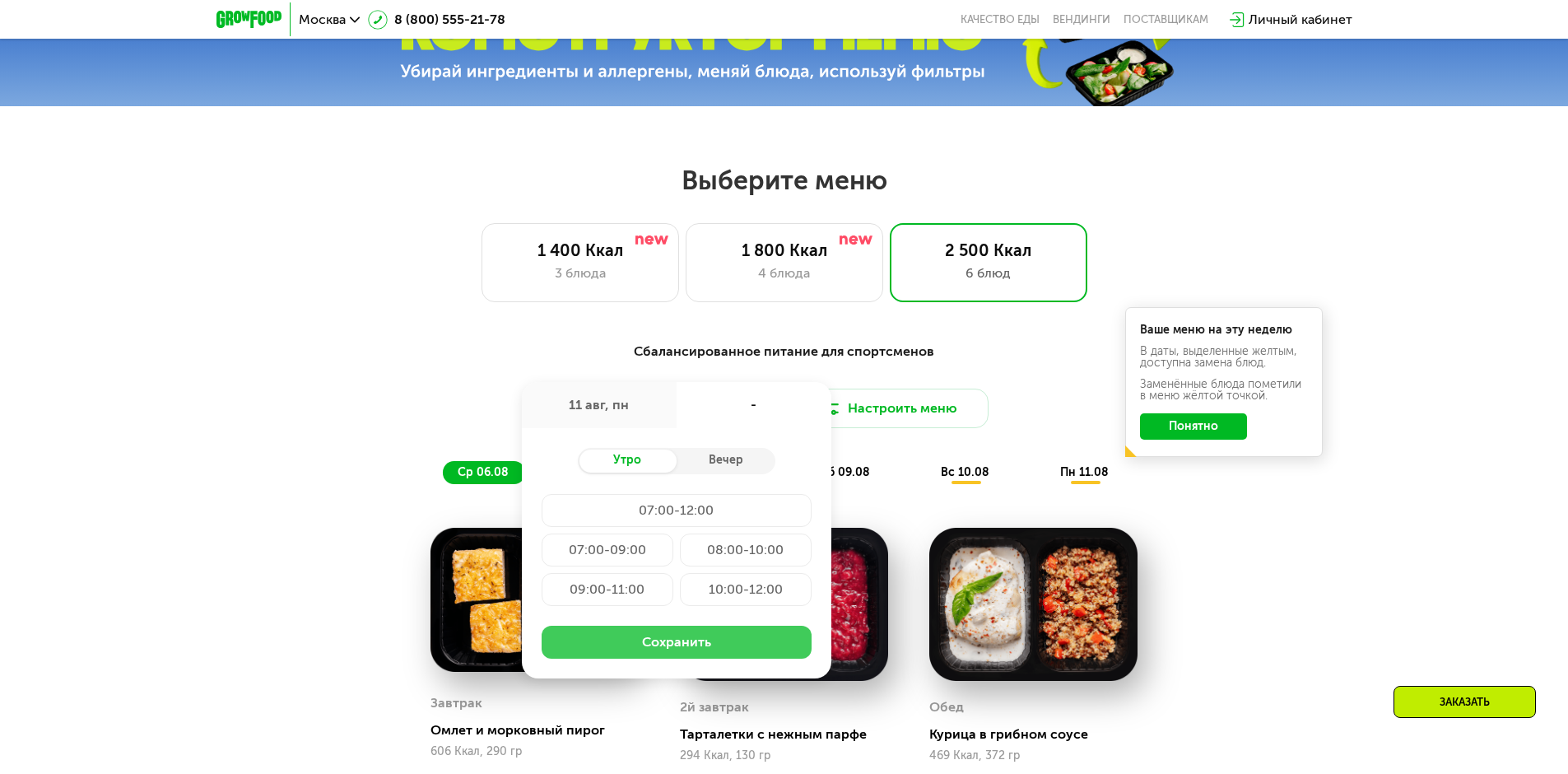 click on "Сохранить" at bounding box center (677, 642) 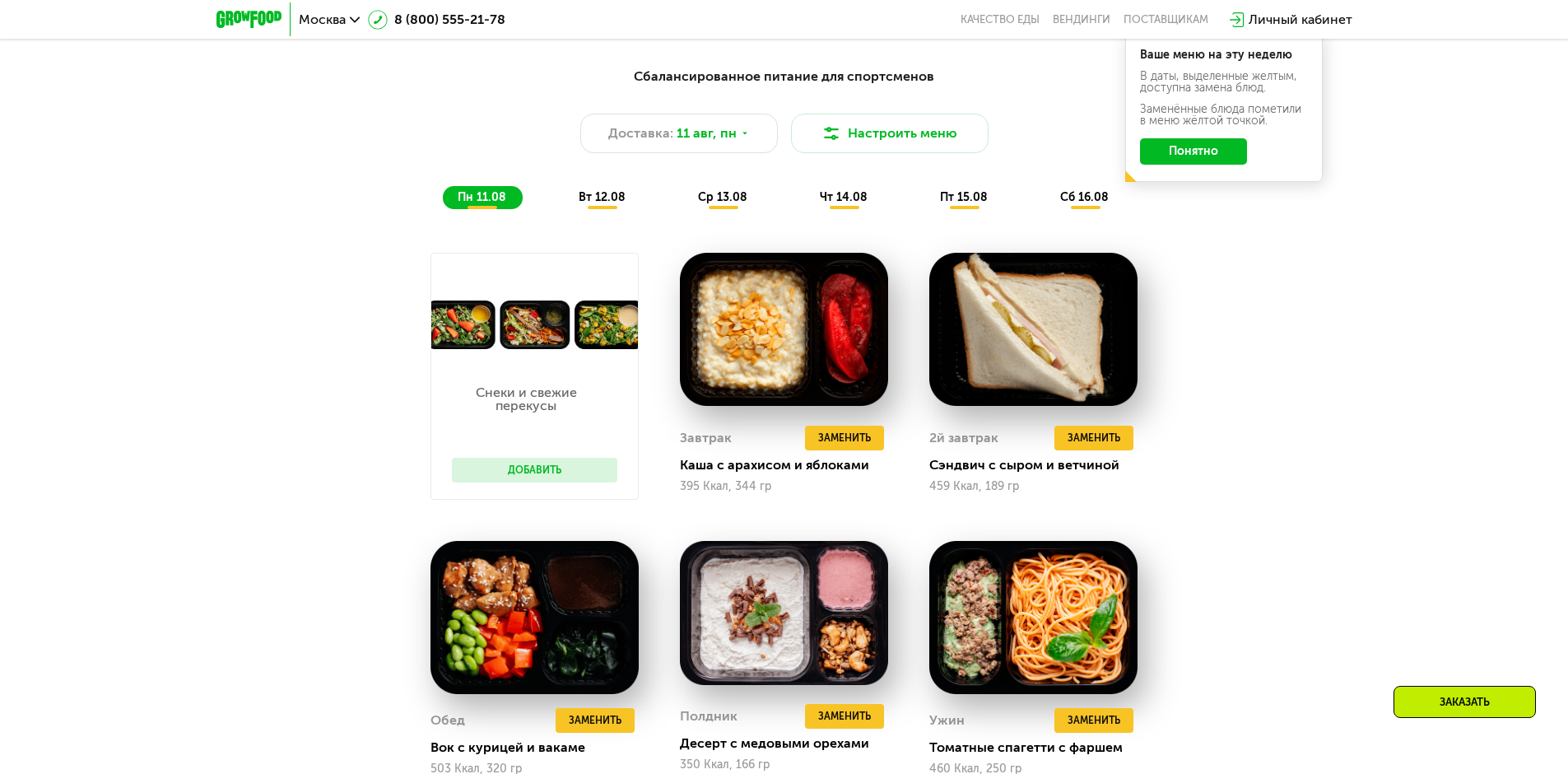 scroll, scrollTop: 1088, scrollLeft: 0, axis: vertical 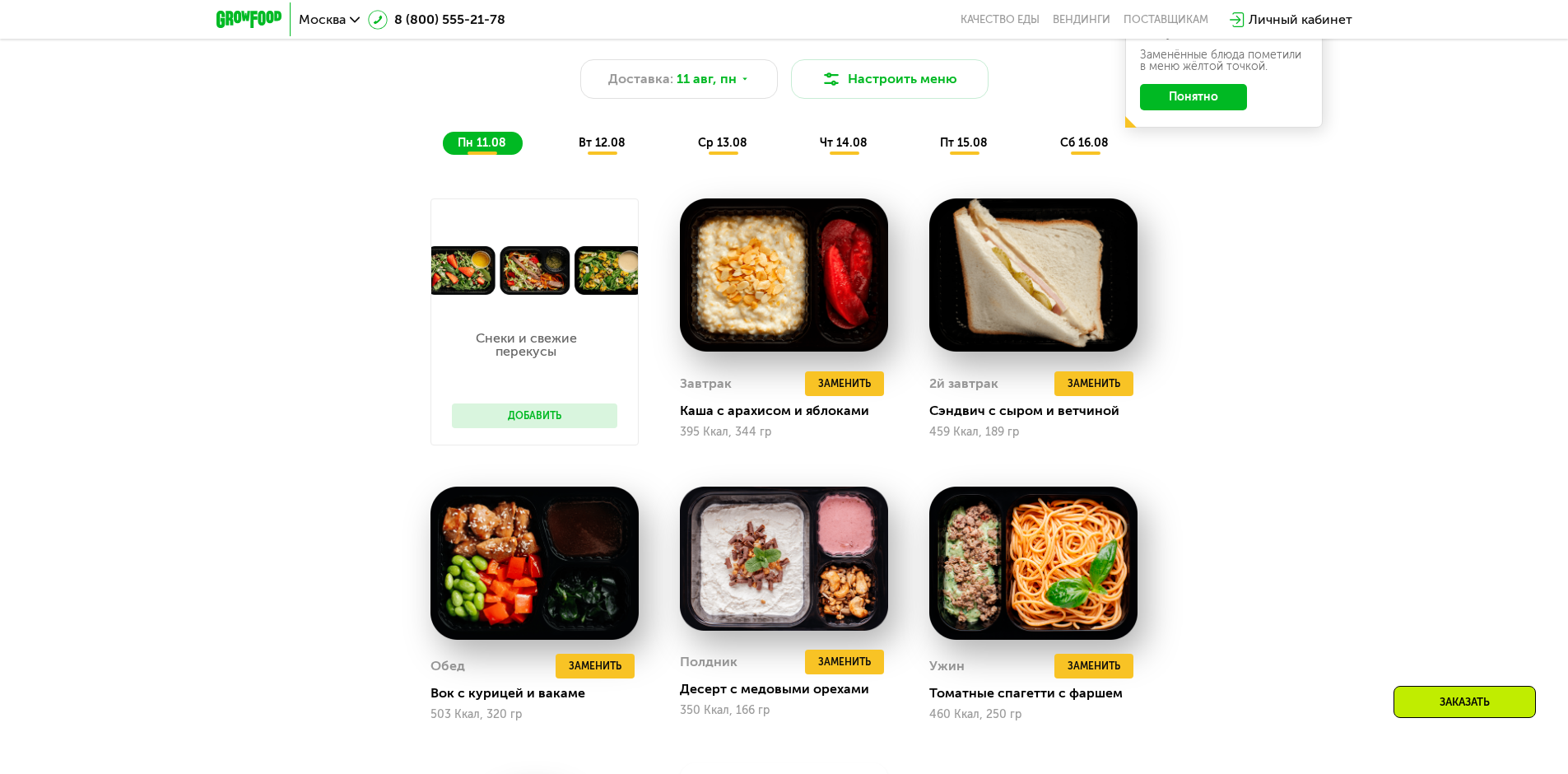 click on "Добавить" at bounding box center [534, 416] 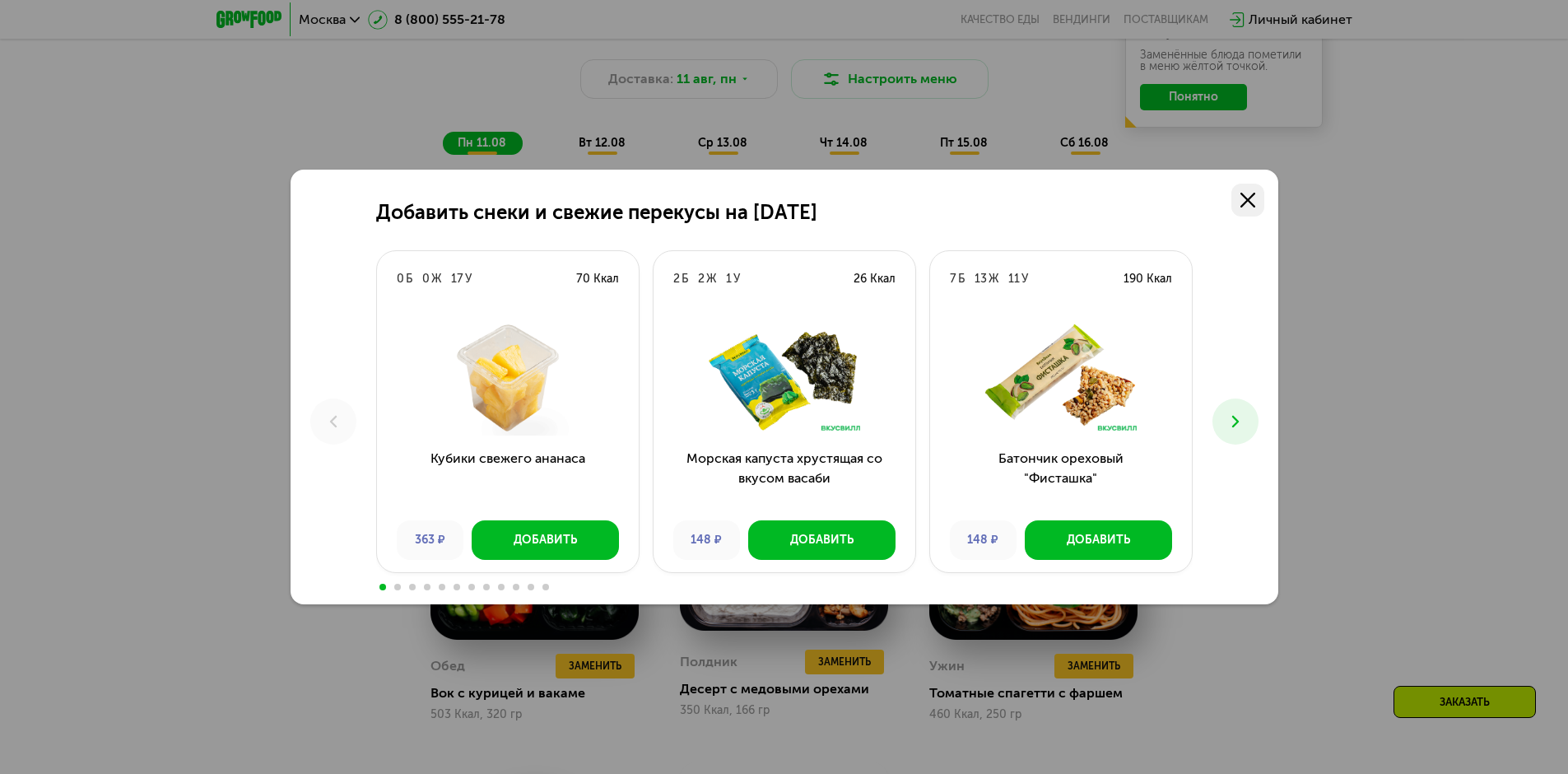click 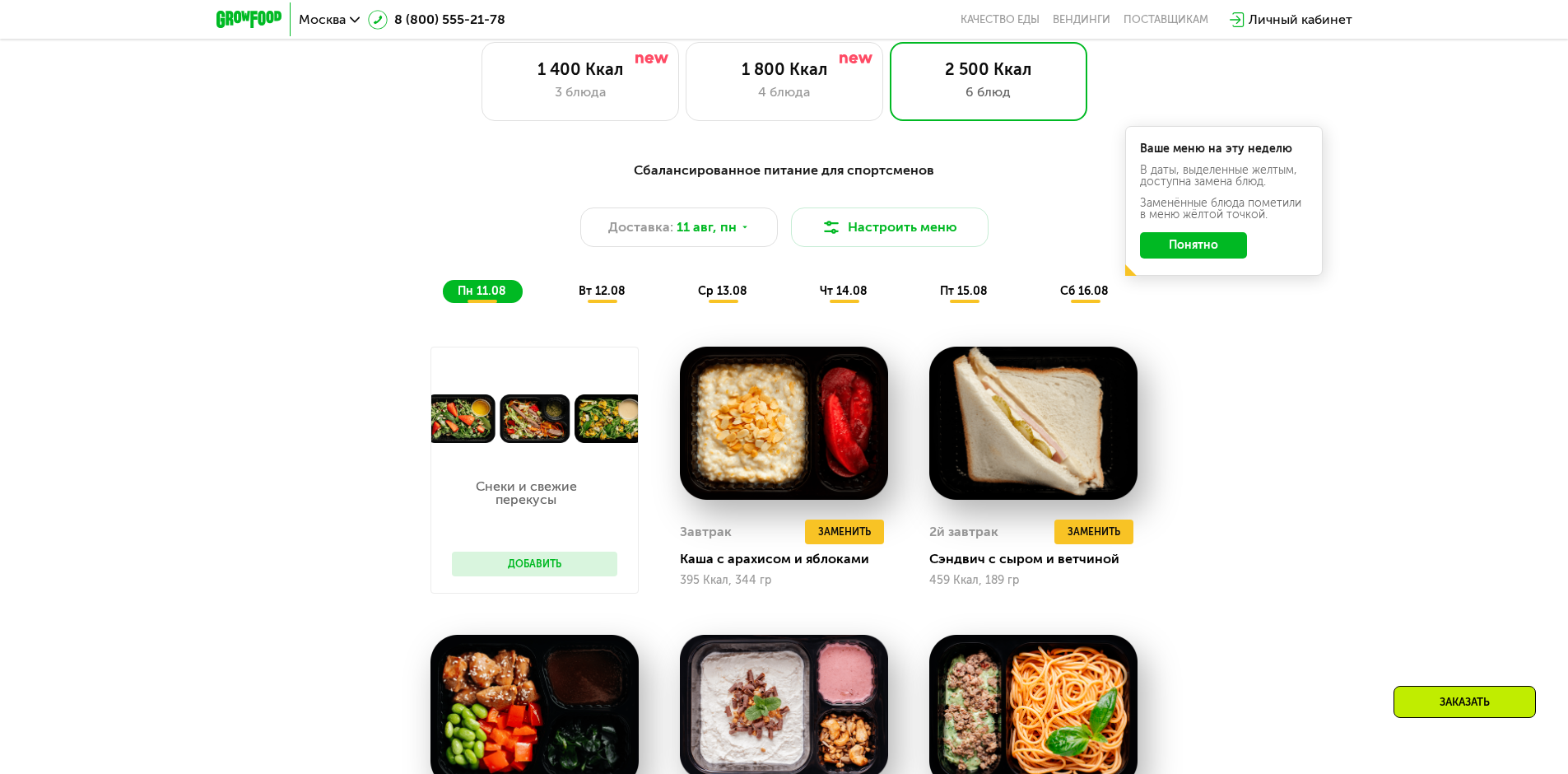 scroll, scrollTop: 923, scrollLeft: 0, axis: vertical 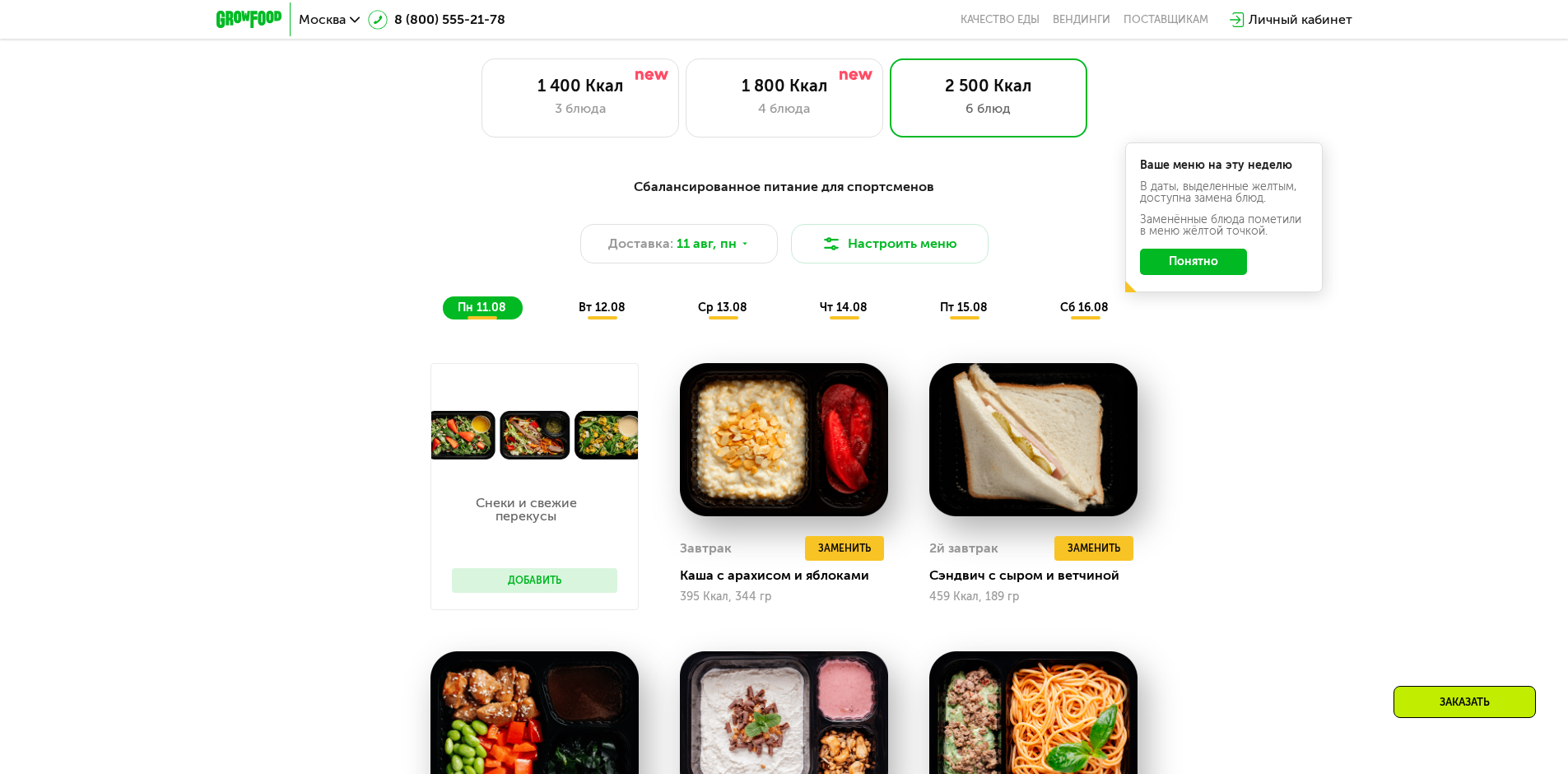 click on "вт 12.08" at bounding box center (602, 307) 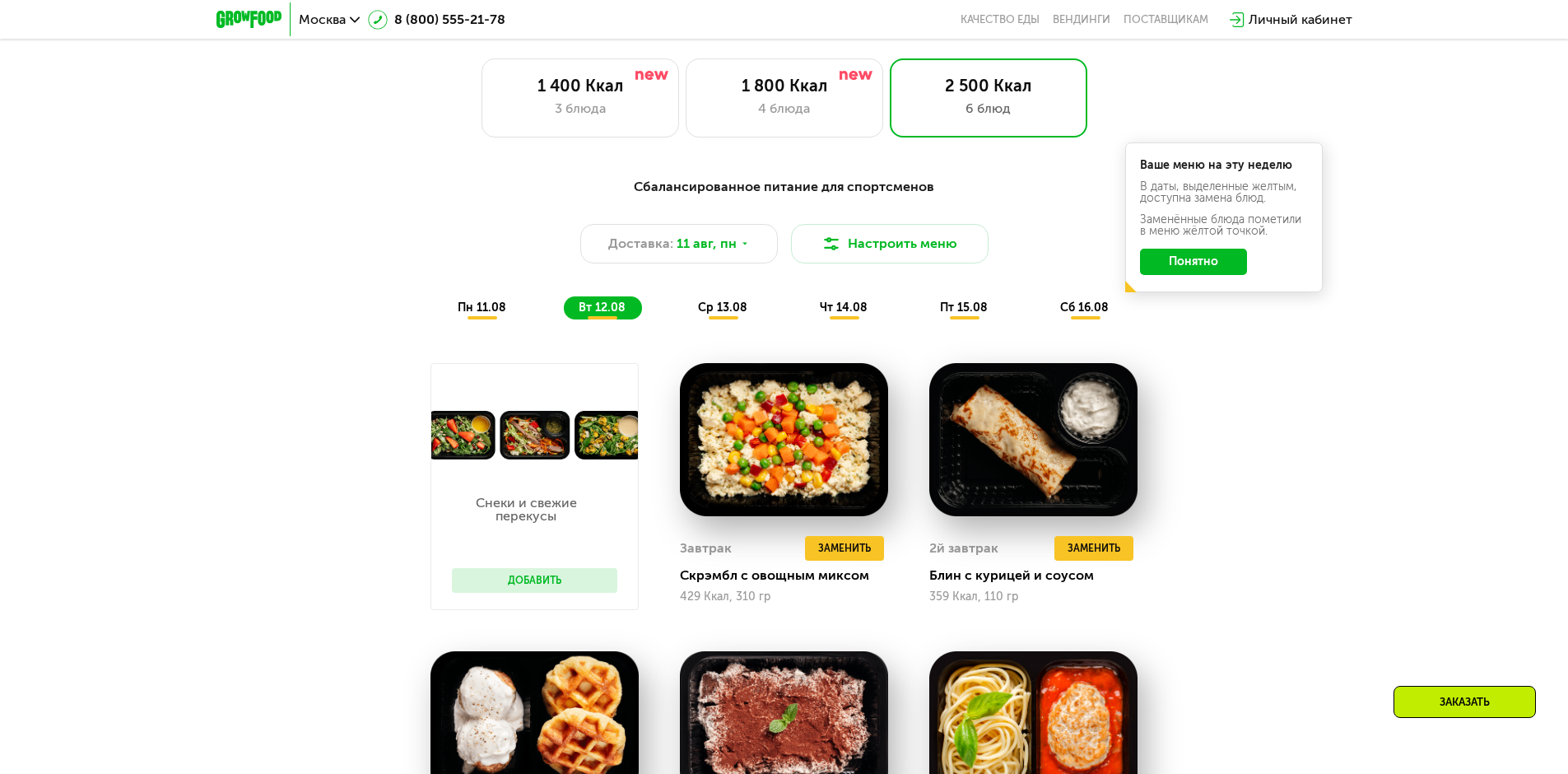 click on "Понятно" 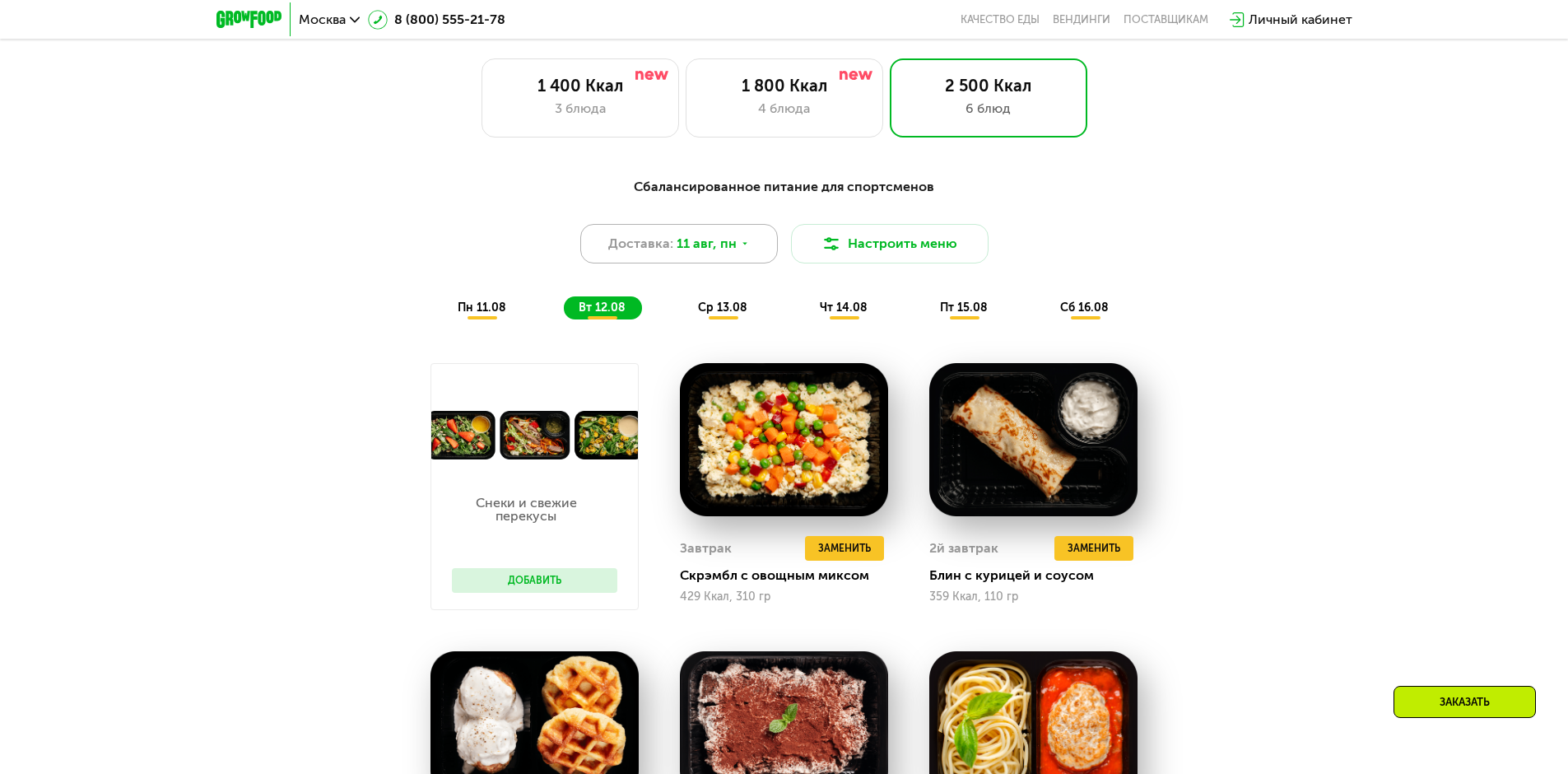 click on "Доставка:" at bounding box center [640, 244] 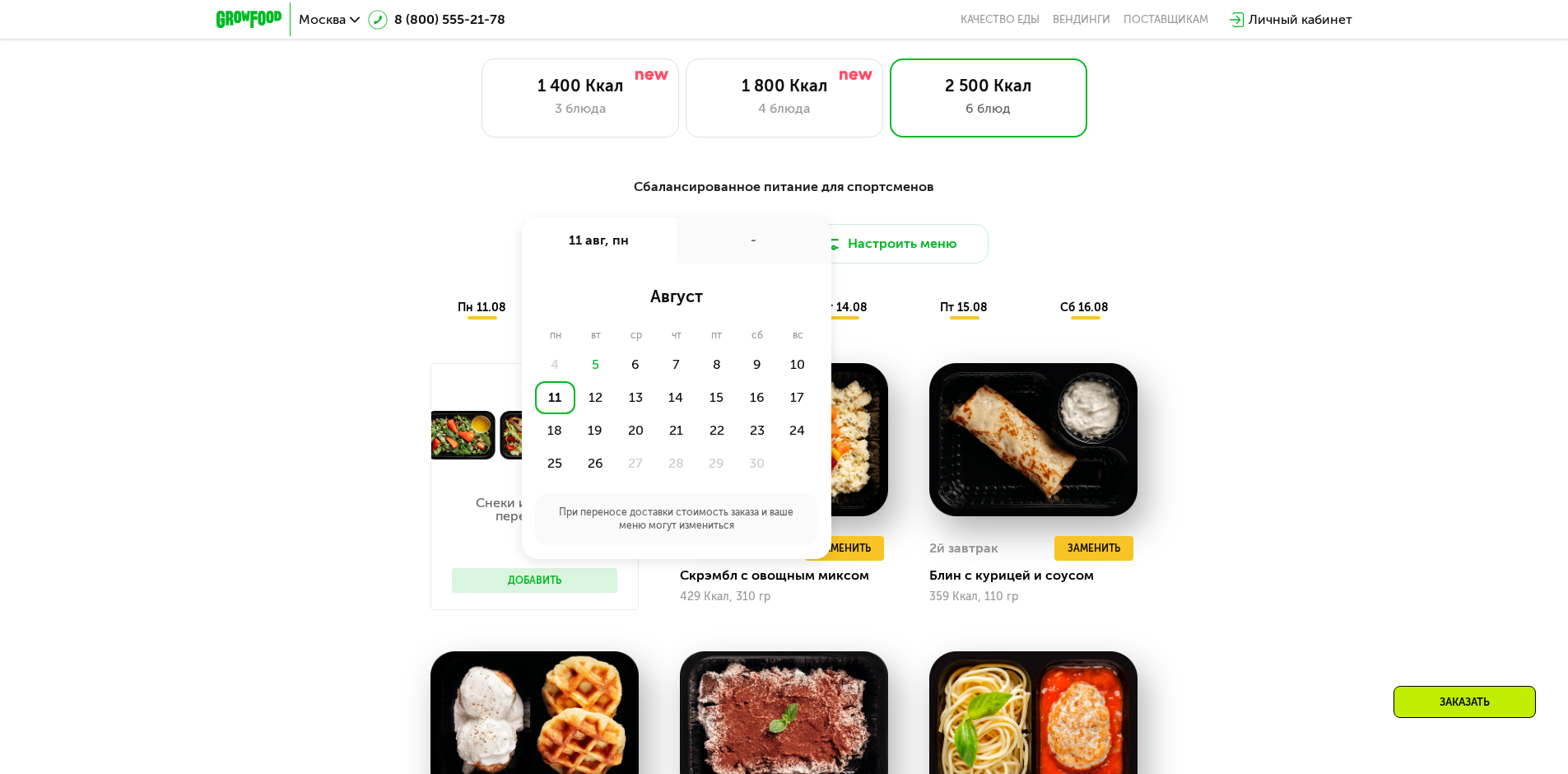 click on "Сбалансированное питание для спортсменов Доставка: [DATE], [DAY] [DATE], [DAY] - август пн вт ср чт пт сб вс 4 5 6 7 8 9 10 11 12 13 14 15 16 17 18 19 20 21 22 23 24 25 26 27 28 29 30  При переносе доставки стоимость заказа и ваше меню могут измениться  Настроить меню  [DAY] [DATE] [DAY] [DATE] [DAY] [DATE] [DAY] [DATE] [DAY] [DATE] [DAY] [DATE] Снеки и свежие перекусы  Добавить  Завтрак  Удалить Завтрак  Заменить   Заменить Завтрак Каша с арахисом и яблоками [KCAL], [GR] 2й завтрак  Удалить 2й завтрак  Заменить   Заменить 2й завтрак Сэндвич с сыром и ветчиной [KCAL], [GR] Обед  Удалить Обед  Заменить   Заменить Обед Вок с курицей и вакаме Ужин [NUMBER]" at bounding box center (784, 711) 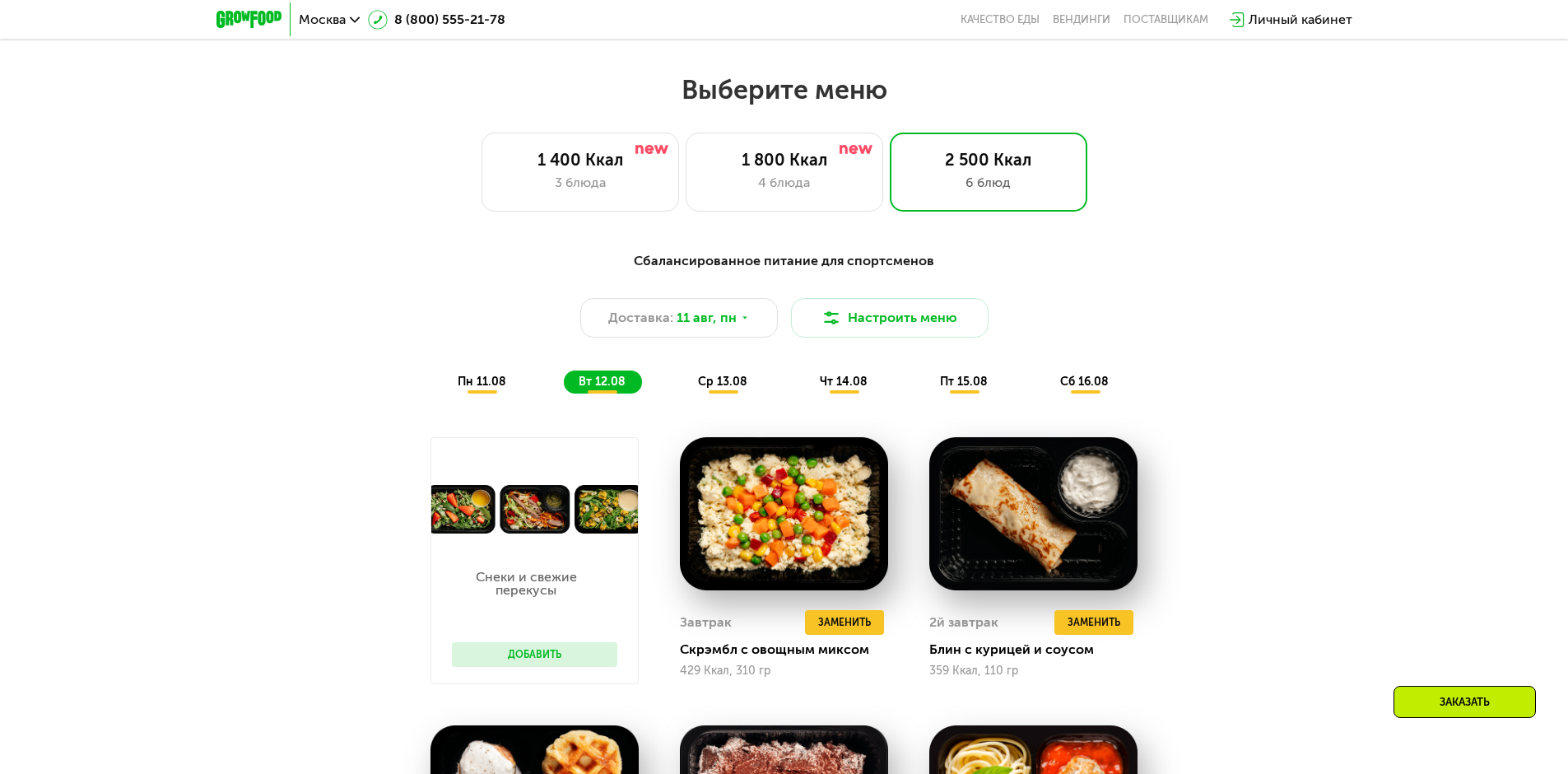 scroll, scrollTop: 758, scrollLeft: 0, axis: vertical 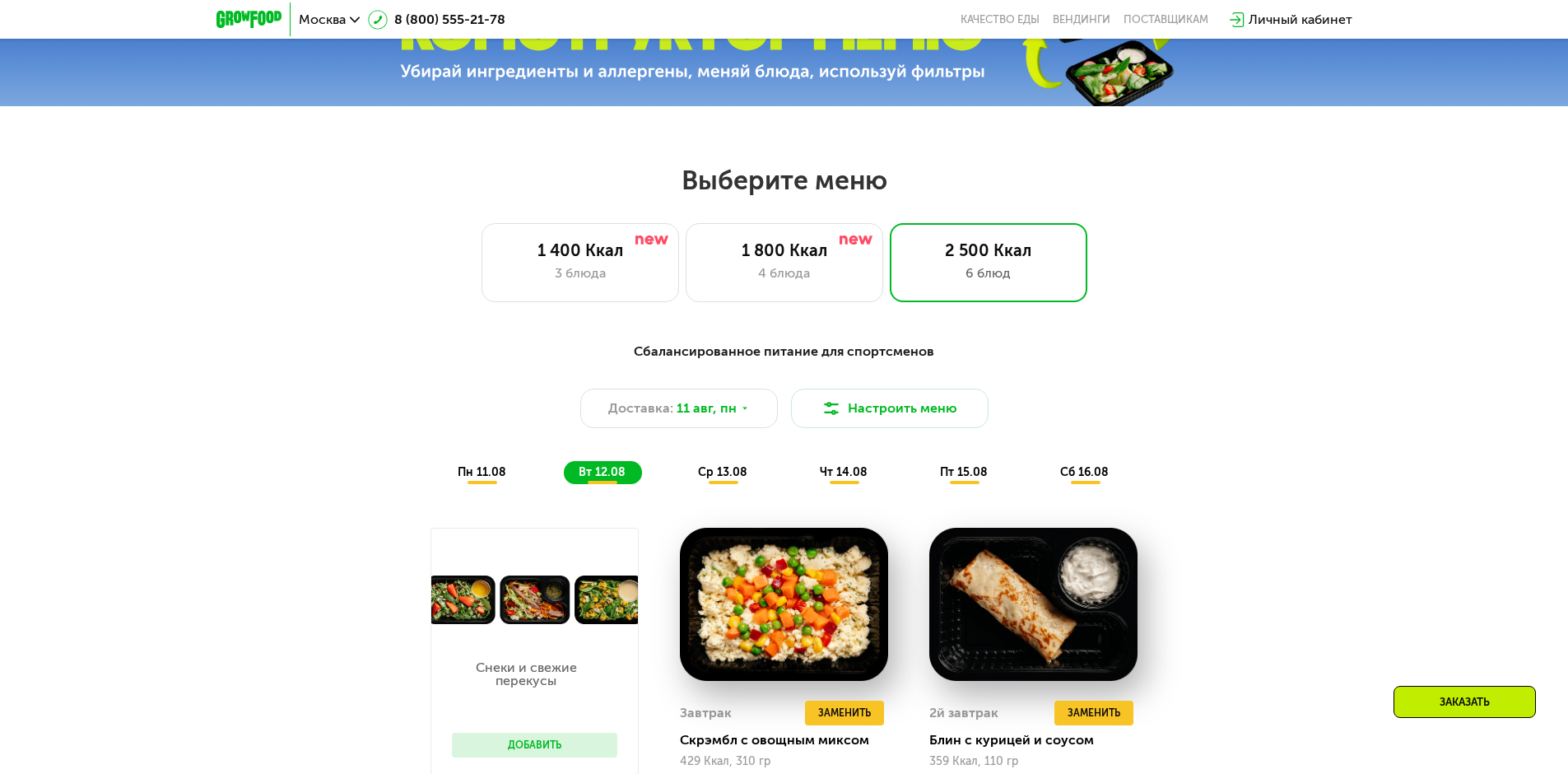 click on "ср 13.08" at bounding box center (723, 472) 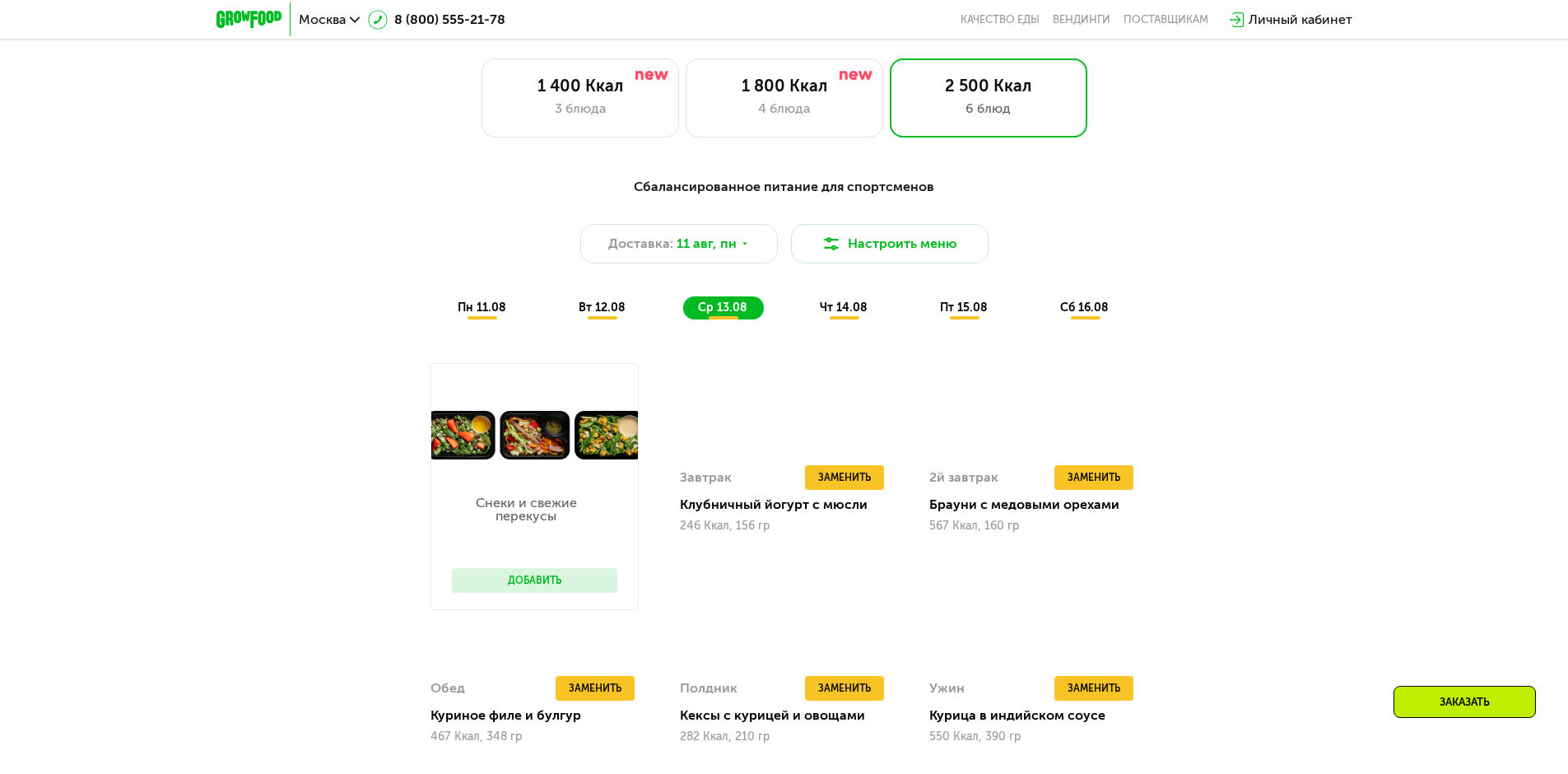scroll, scrollTop: 758, scrollLeft: 0, axis: vertical 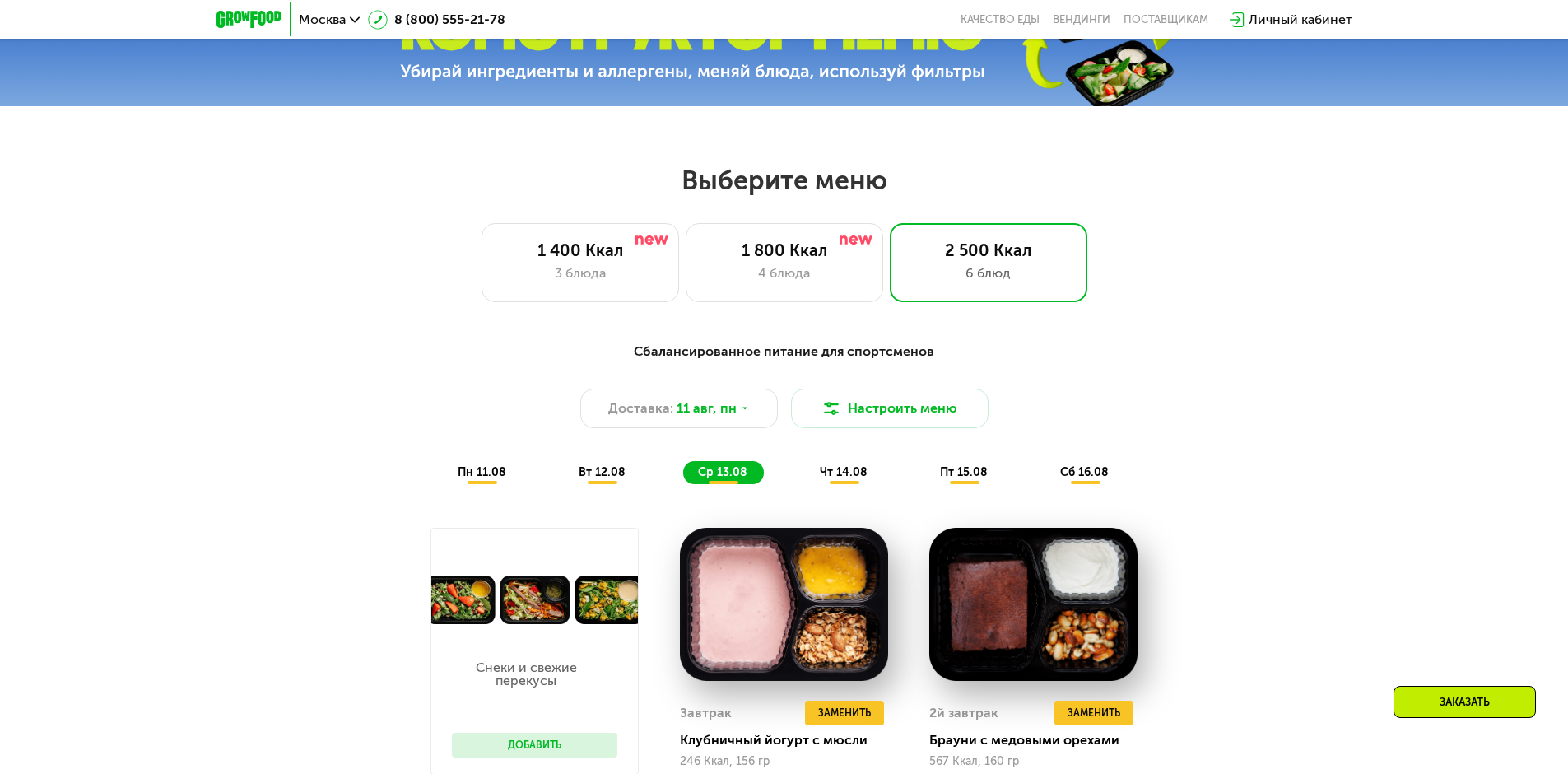 click on "чт 14.08" at bounding box center (844, 472) 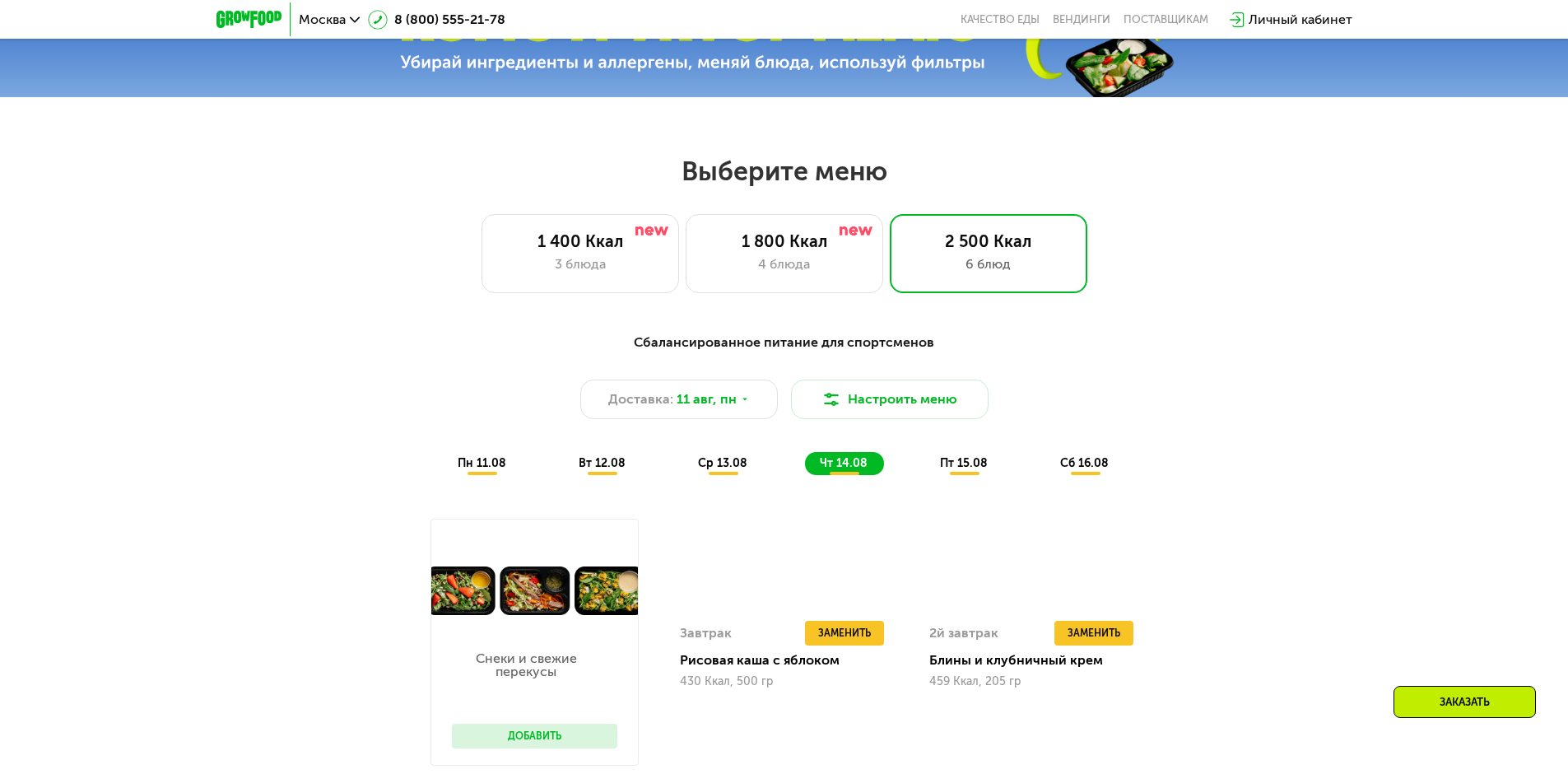 scroll, scrollTop: 758, scrollLeft: 0, axis: vertical 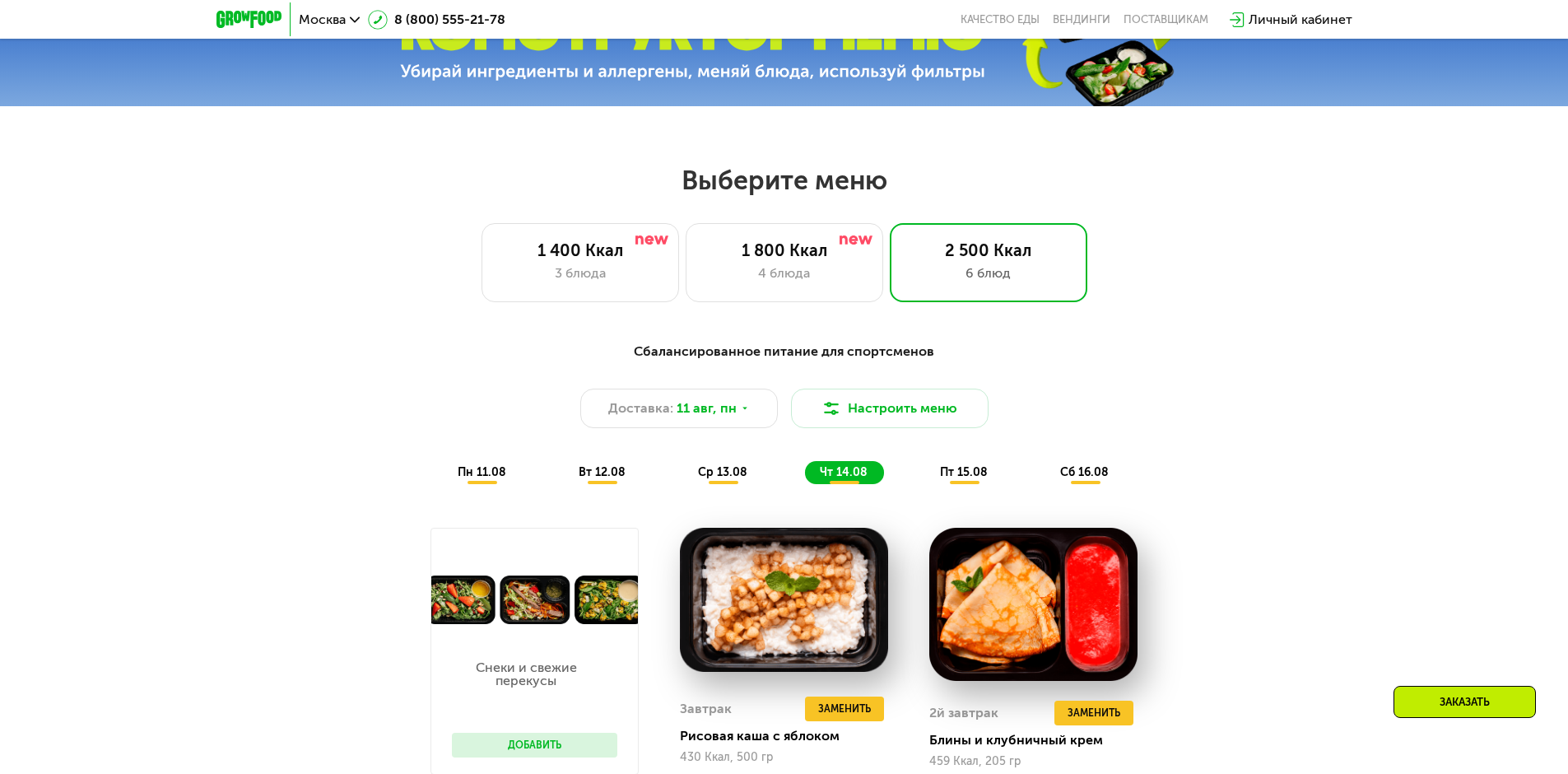 click on "пт 15.08" at bounding box center (964, 472) 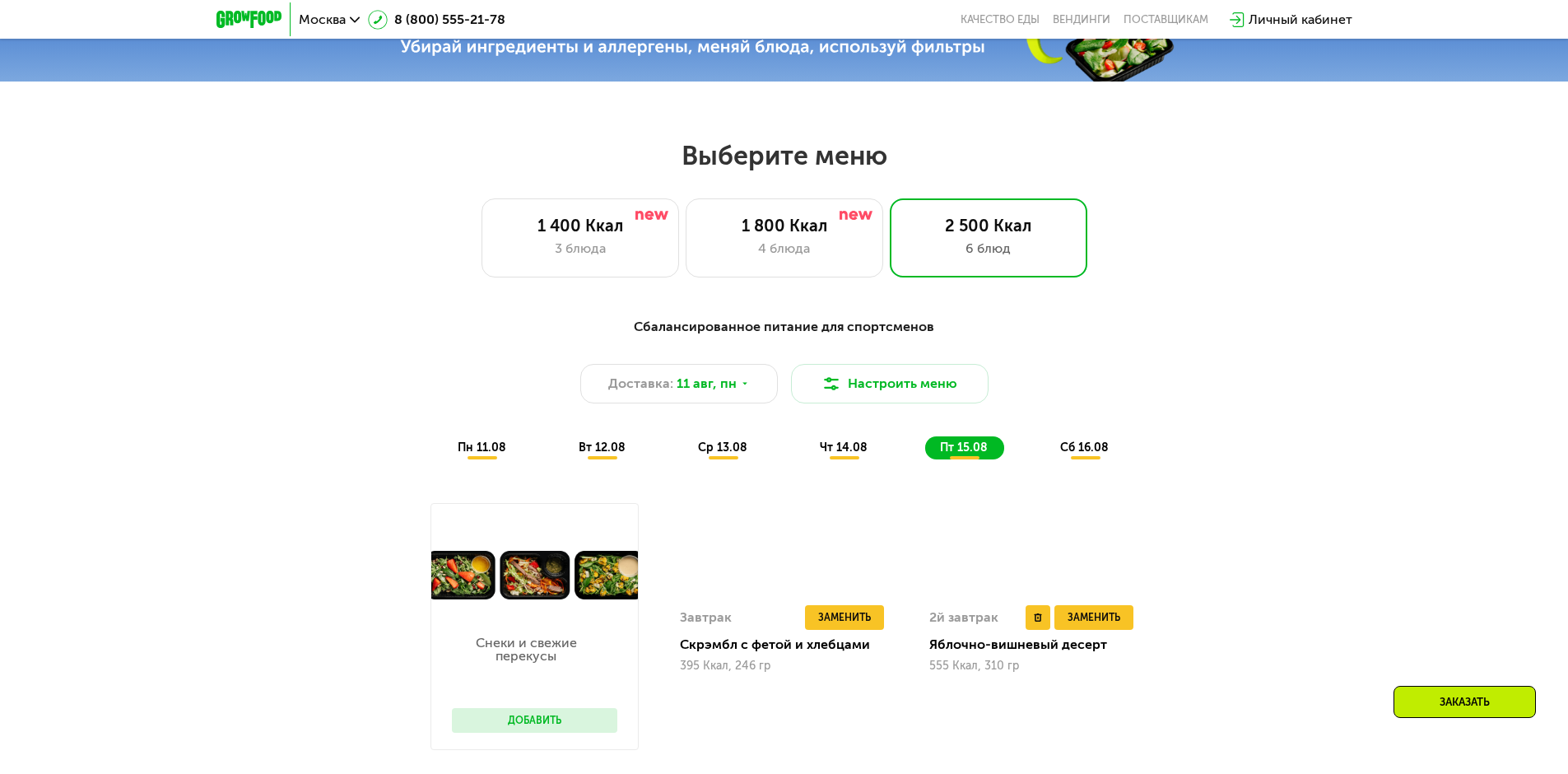 scroll, scrollTop: 758, scrollLeft: 0, axis: vertical 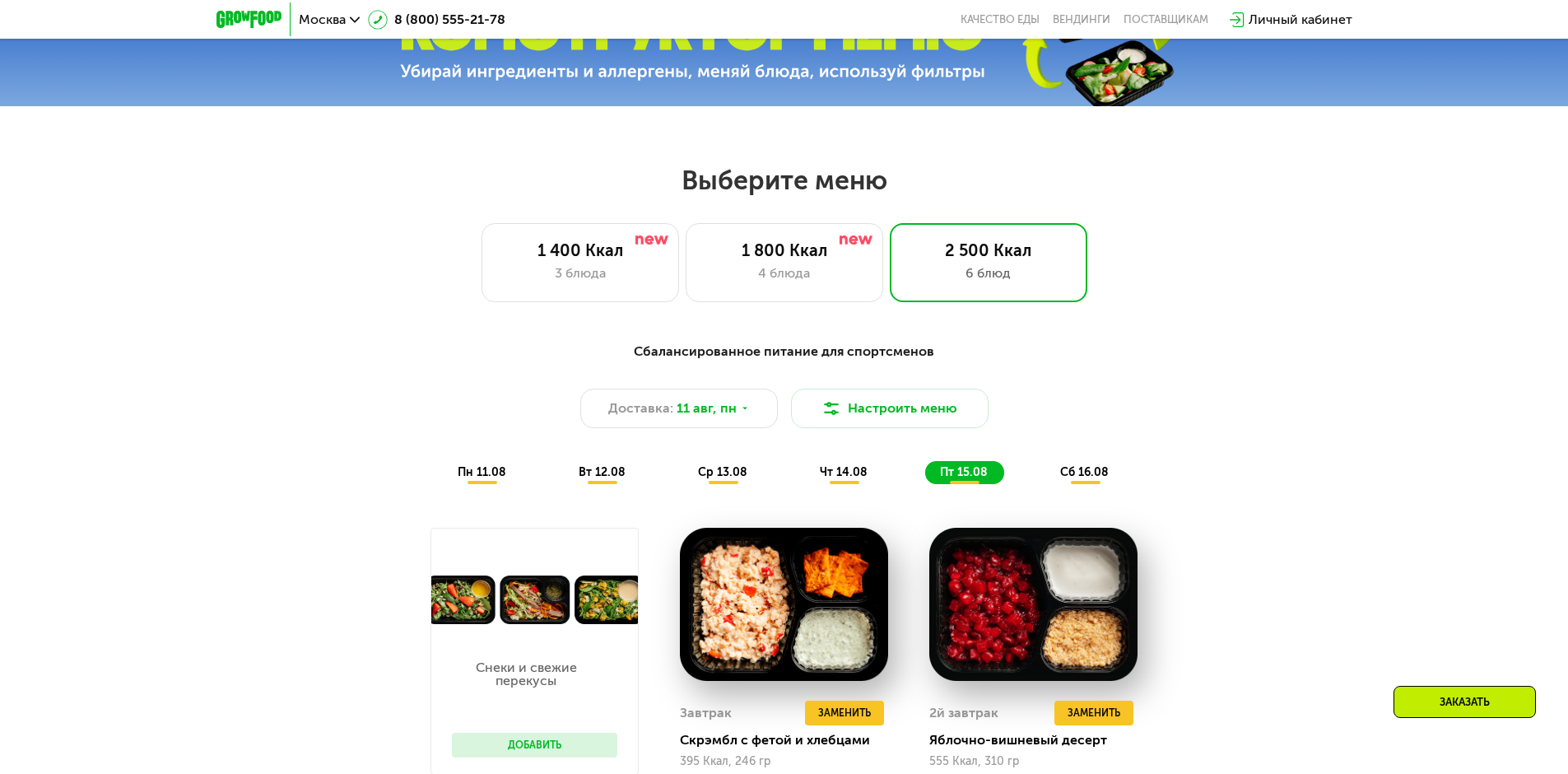 click on "сб 16.08" 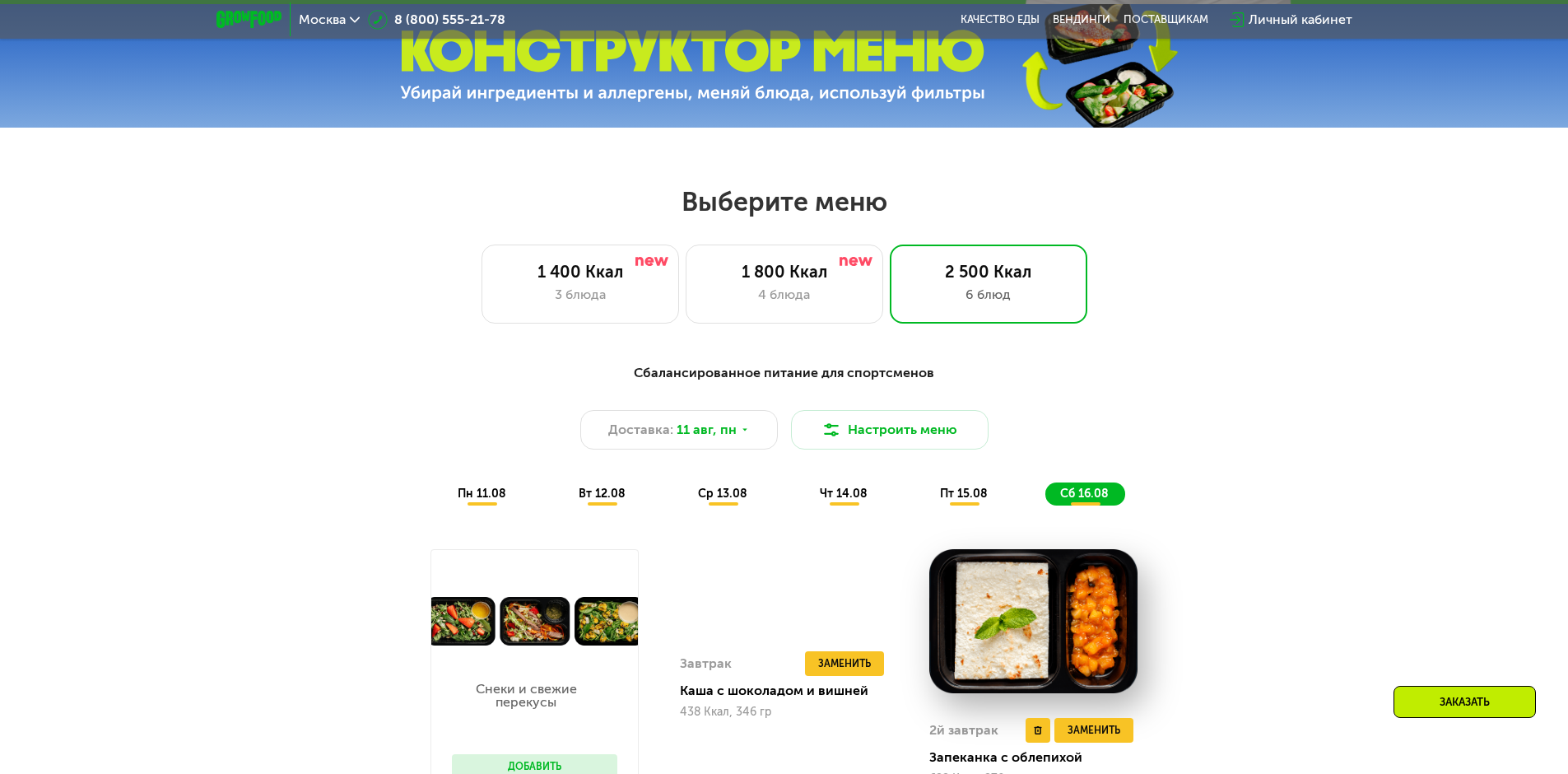 scroll, scrollTop: 758, scrollLeft: 0, axis: vertical 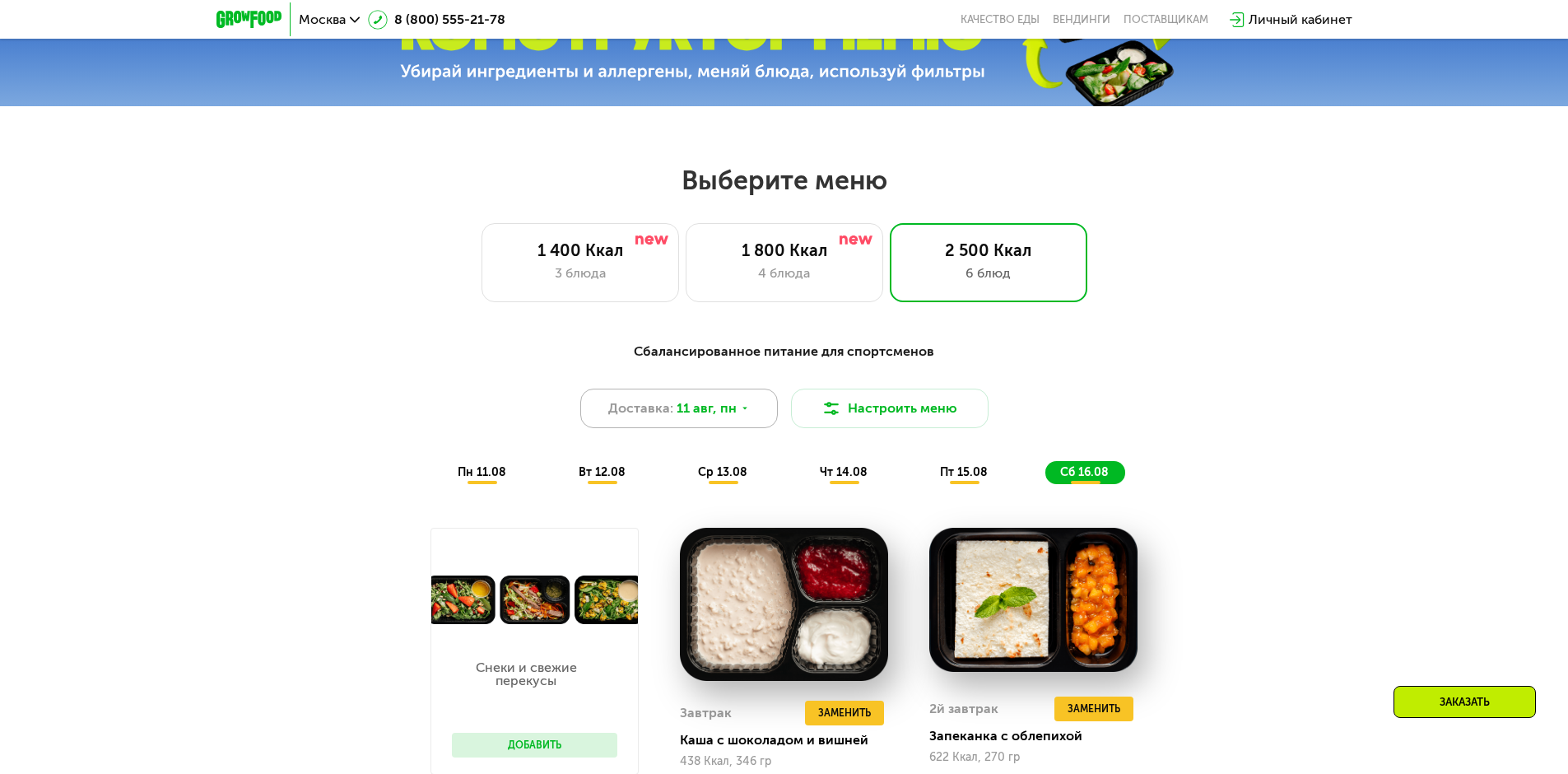 click on "11 авг, пн" at bounding box center (706, 408) 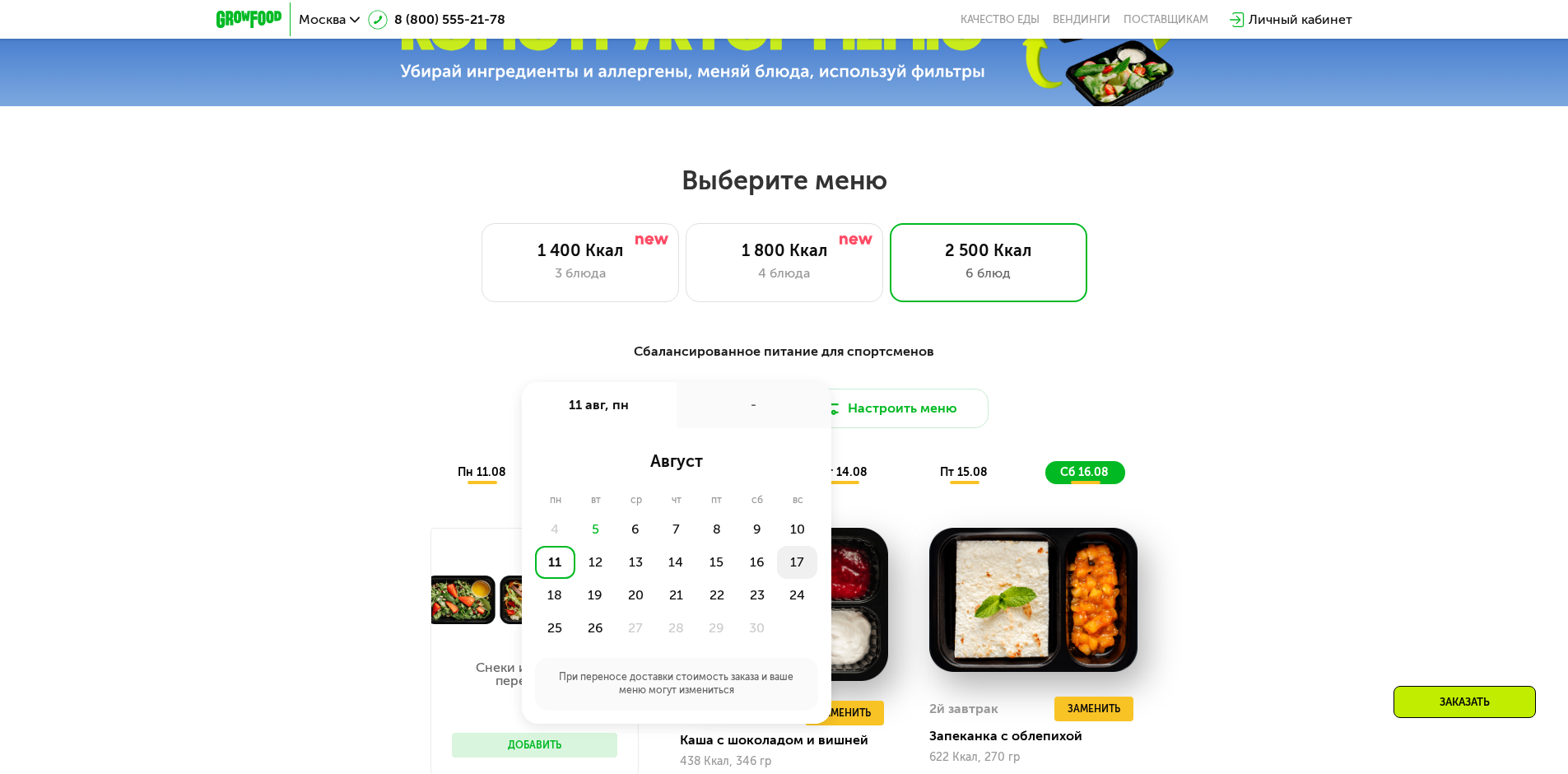 click on "17" 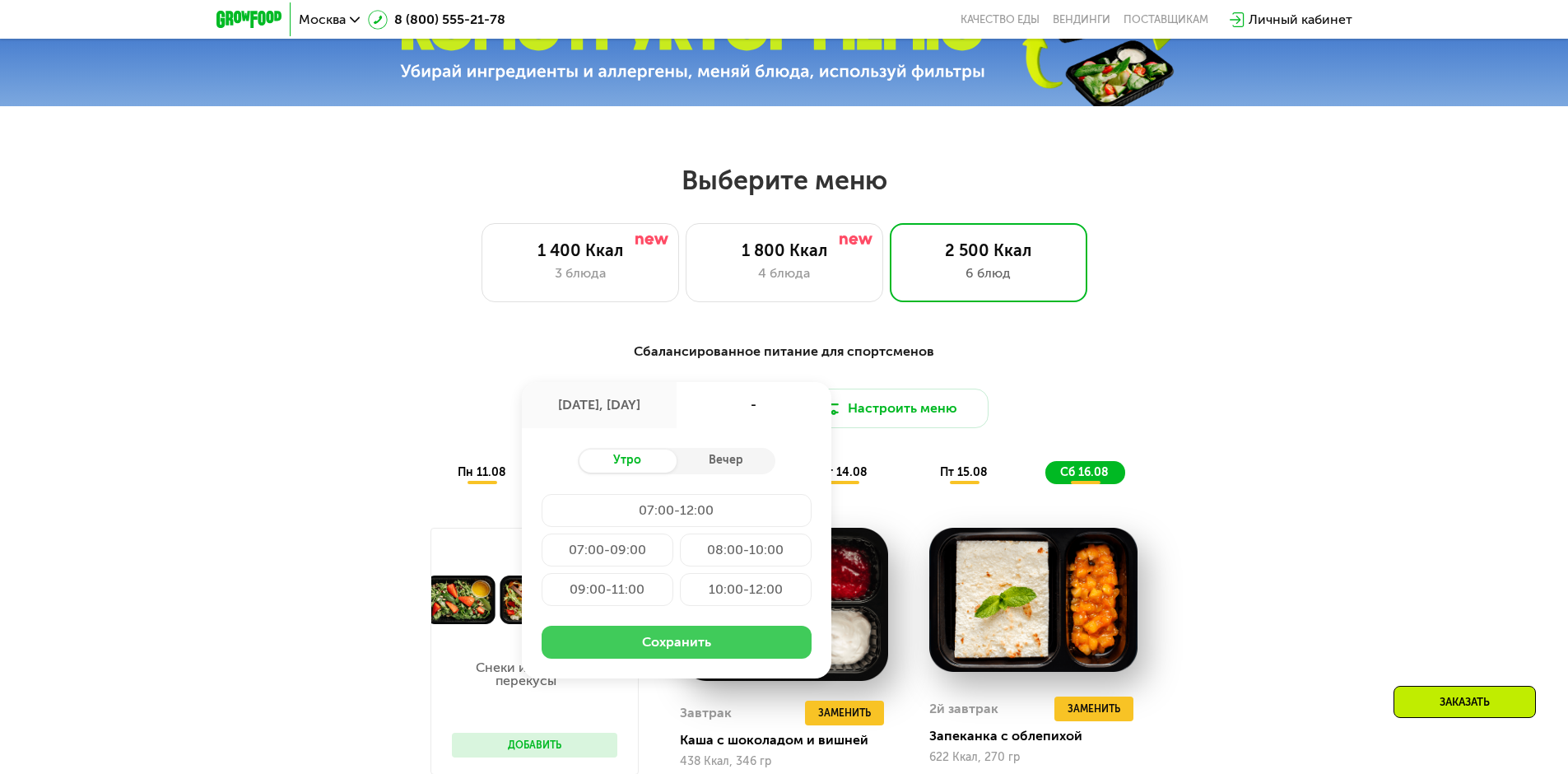 click on "Сохранить" at bounding box center [677, 642] 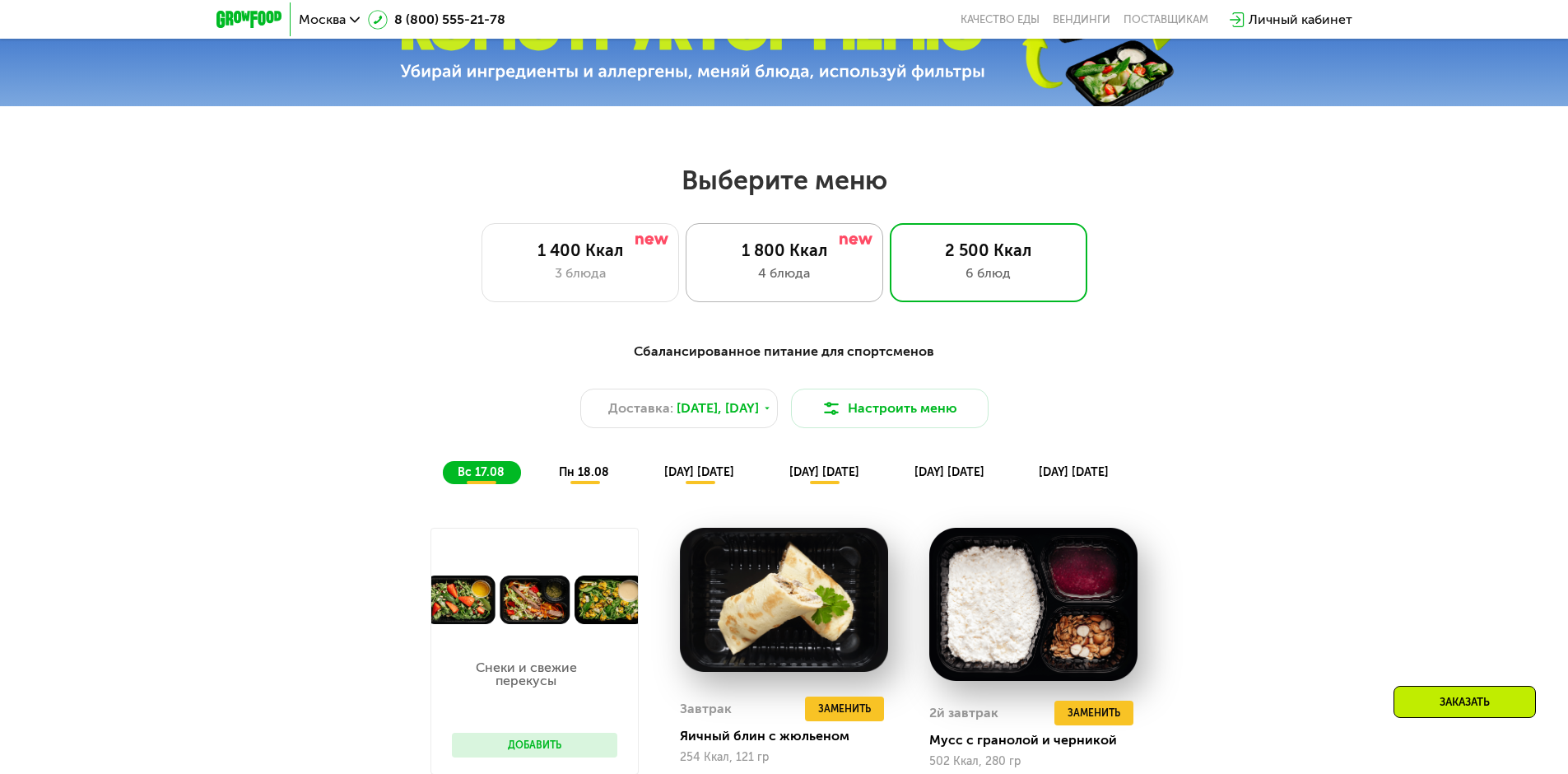 click on "4 блюда" at bounding box center [784, 273] 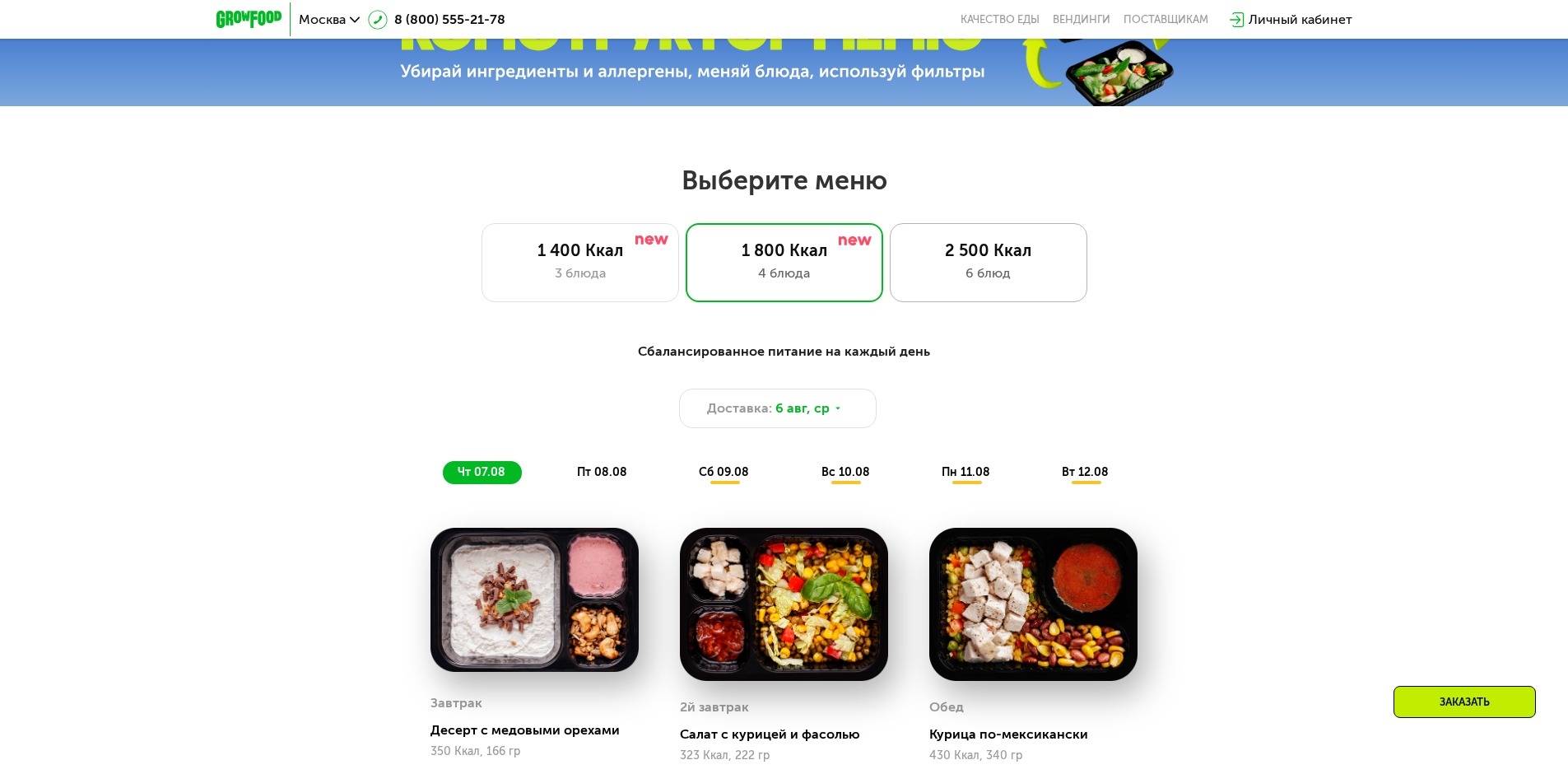 click on "2 500 Ккал 6 блюд" 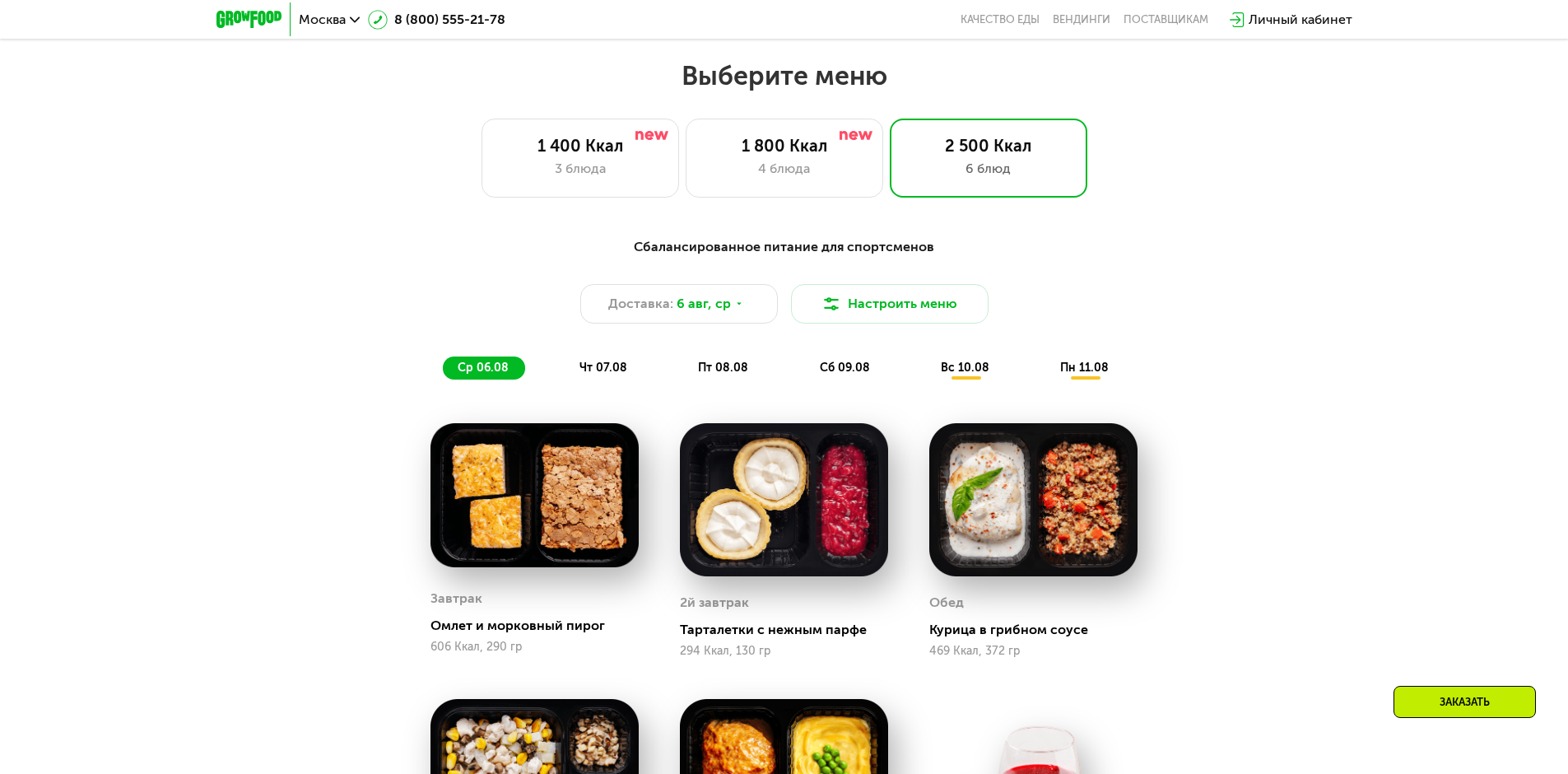 scroll, scrollTop: 923, scrollLeft: 0, axis: vertical 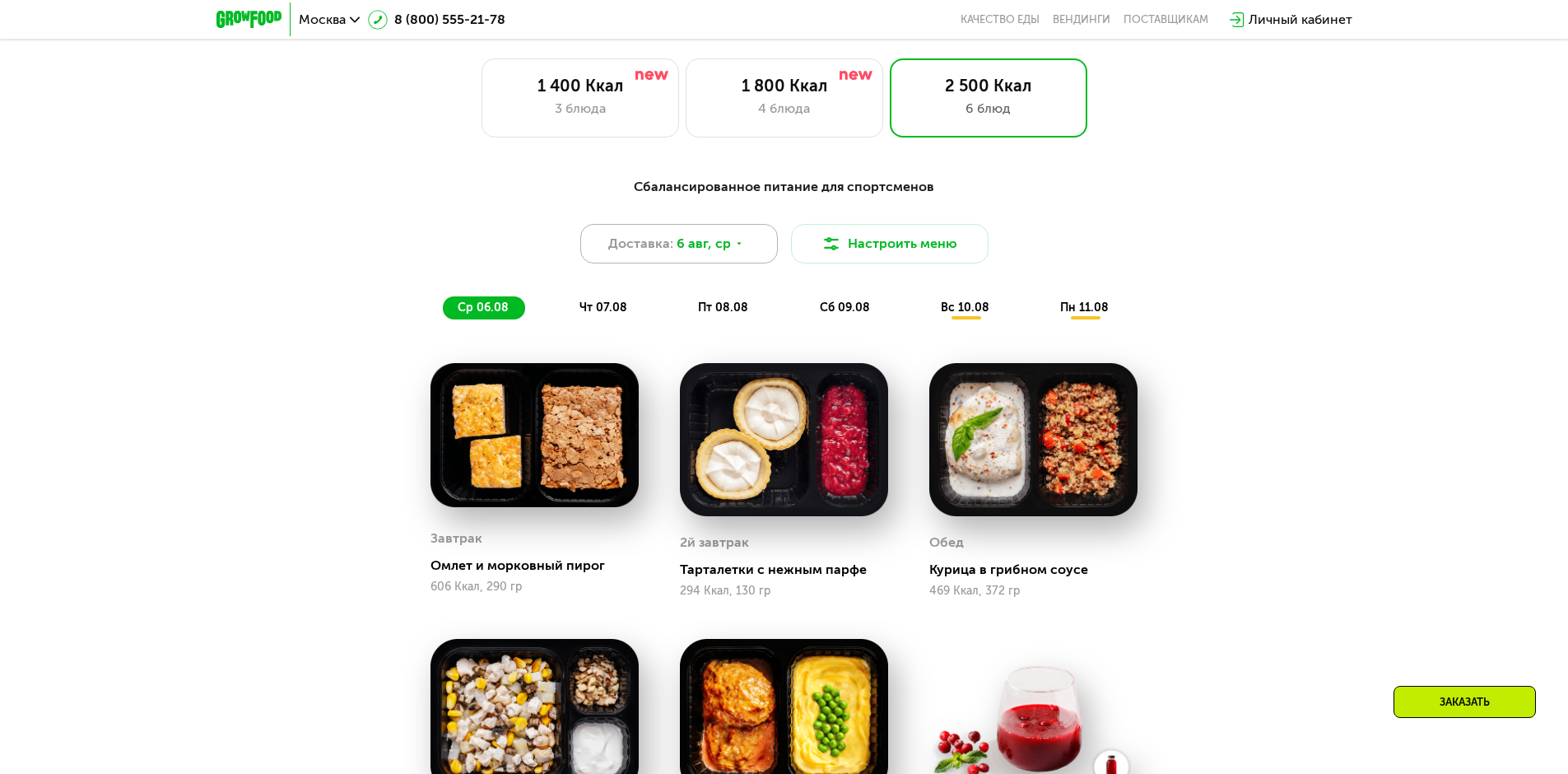 click on "6 авг, ср" at bounding box center [704, 244] 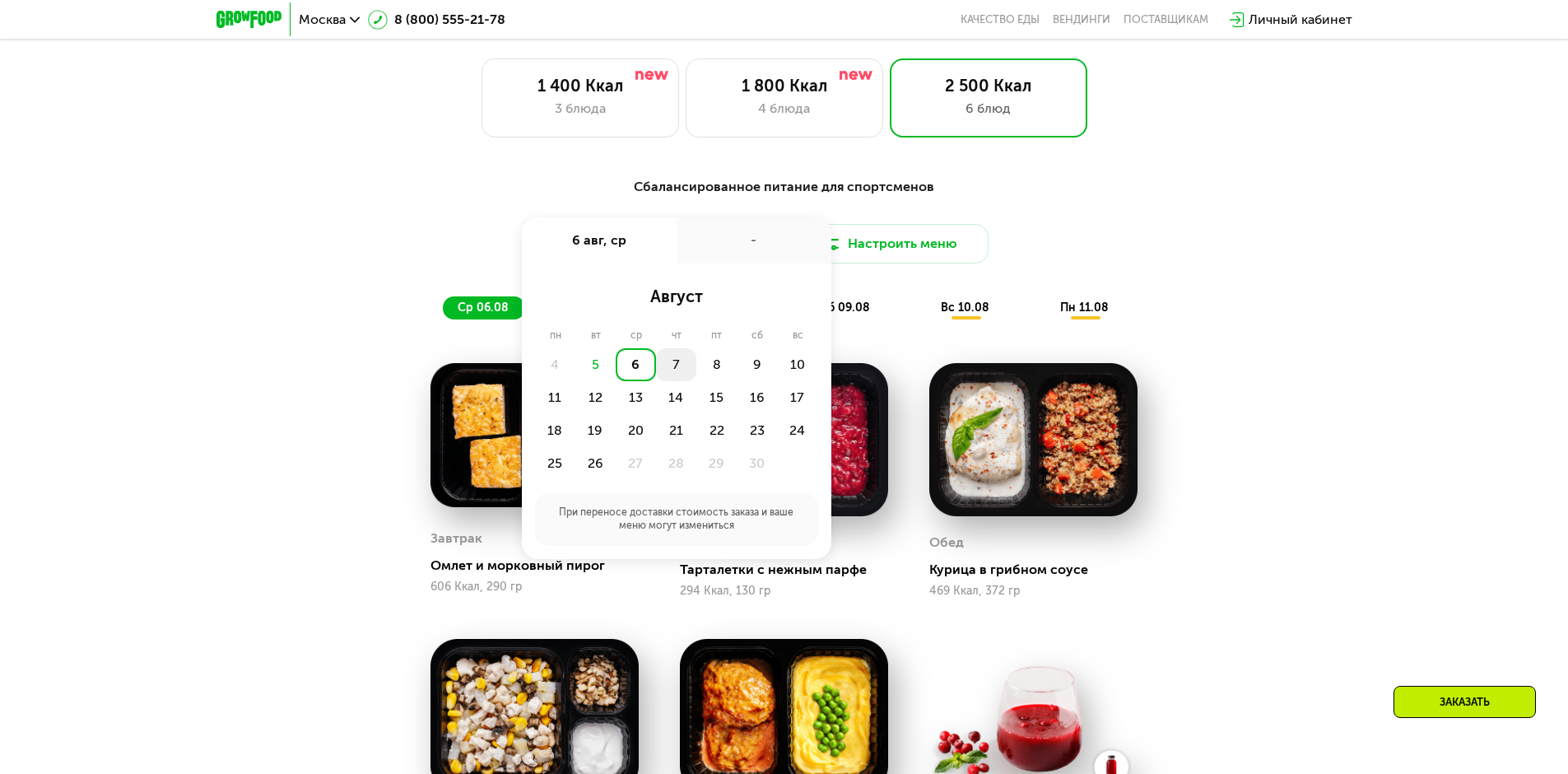 click on "7" 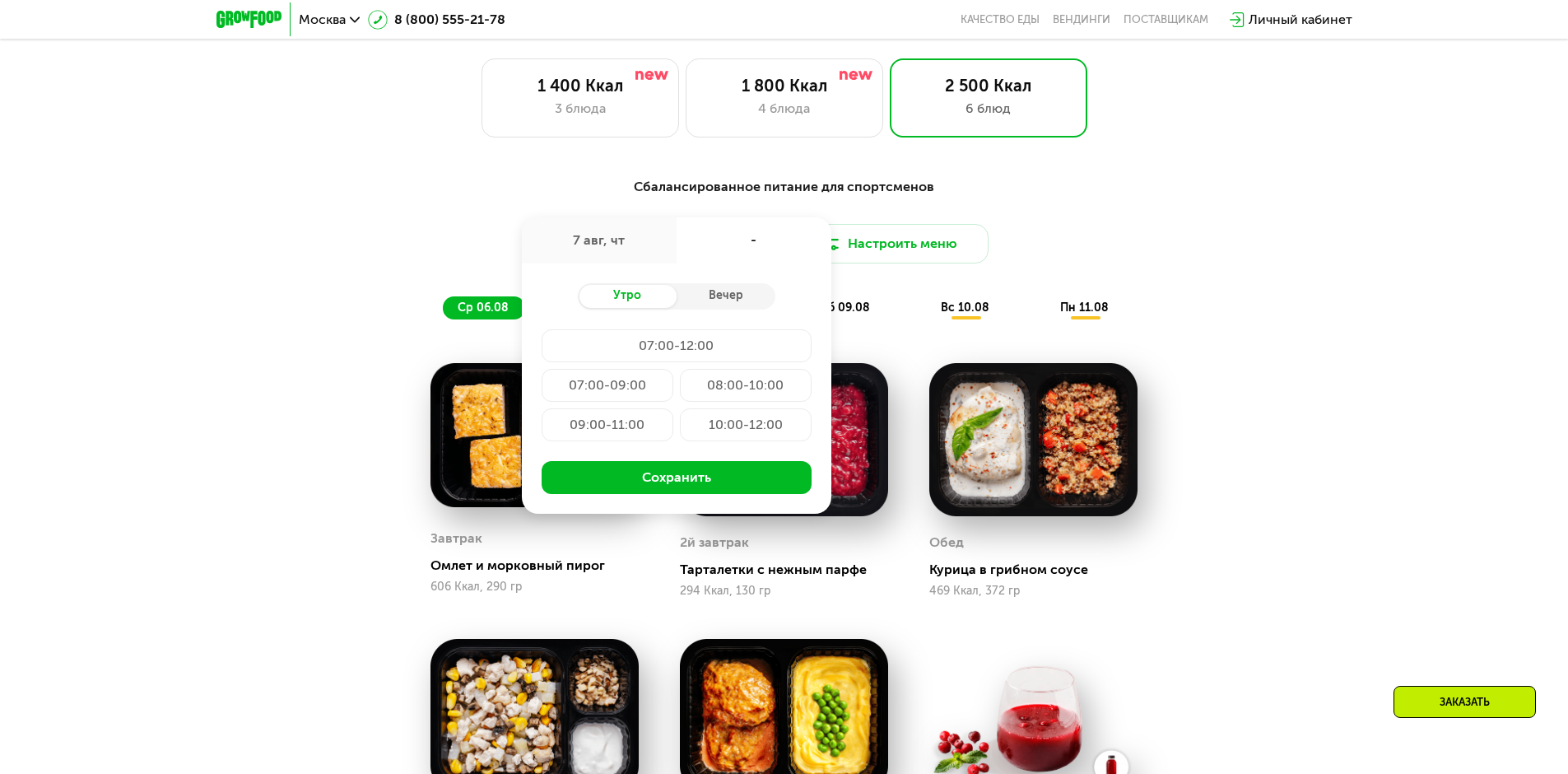 click on "07:00-12:00" 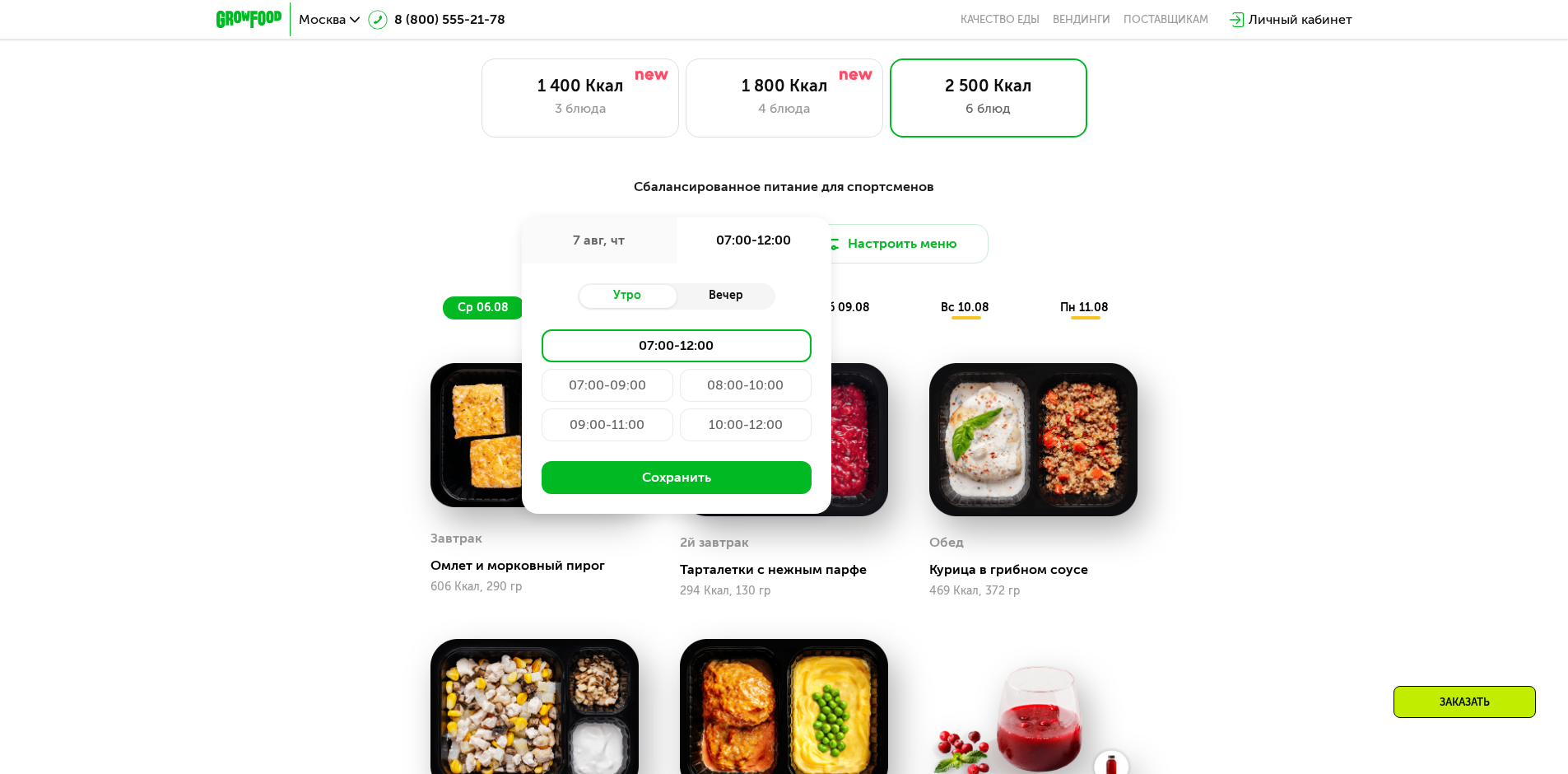 click on "Вечер" at bounding box center (726, 296) 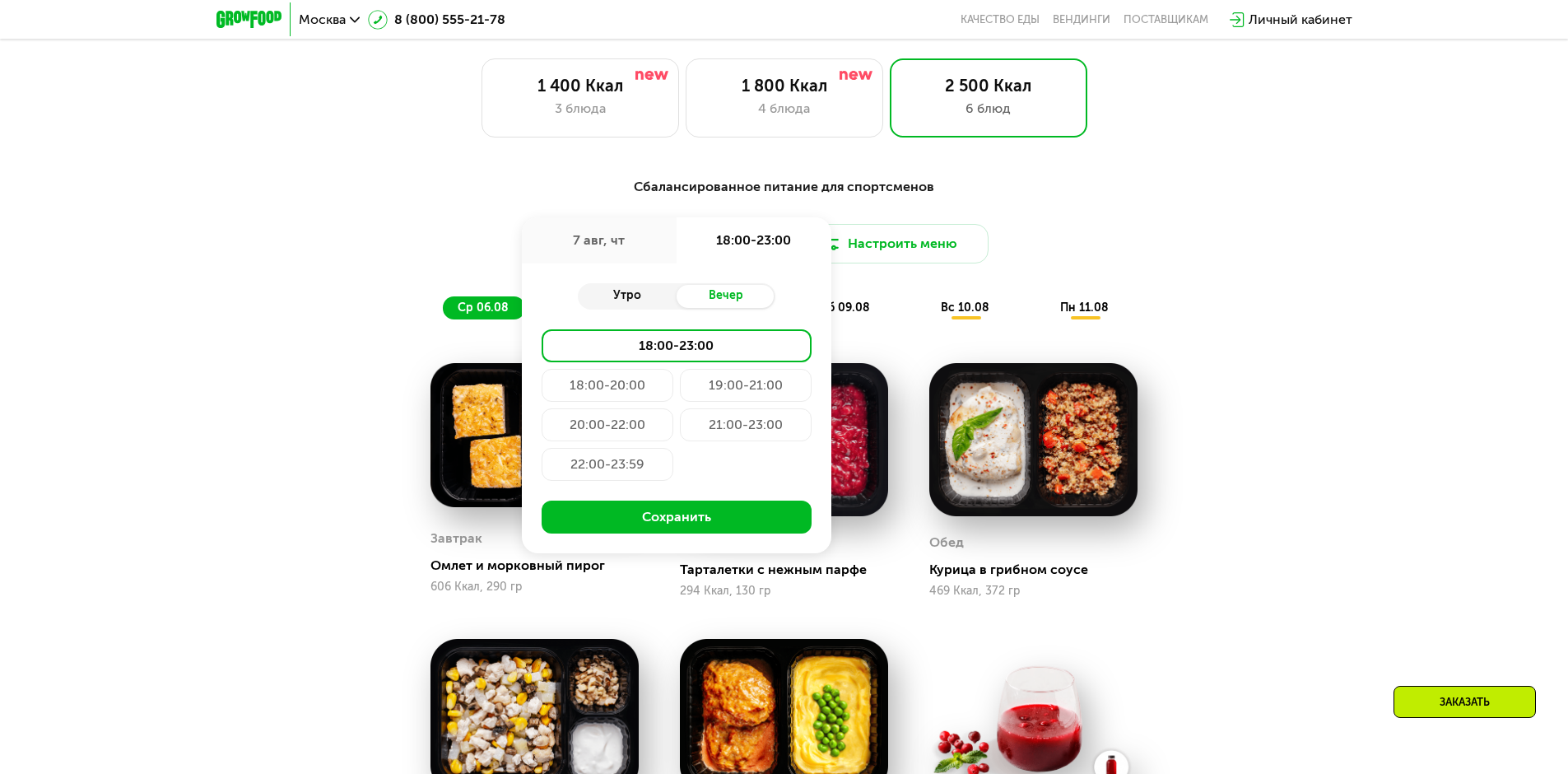 click on "Утро" at bounding box center (627, 296) 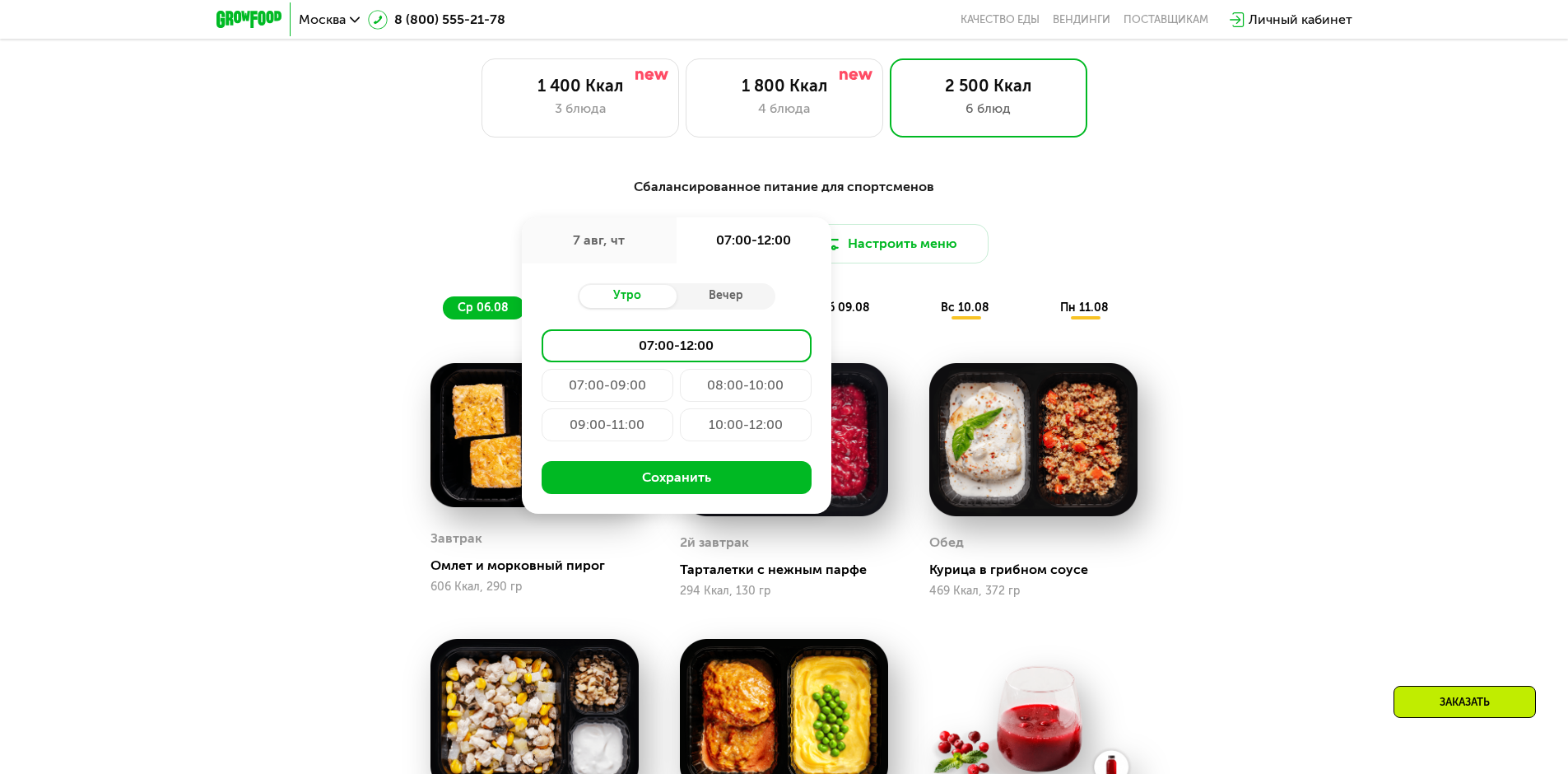 click on "07:00-12:00" 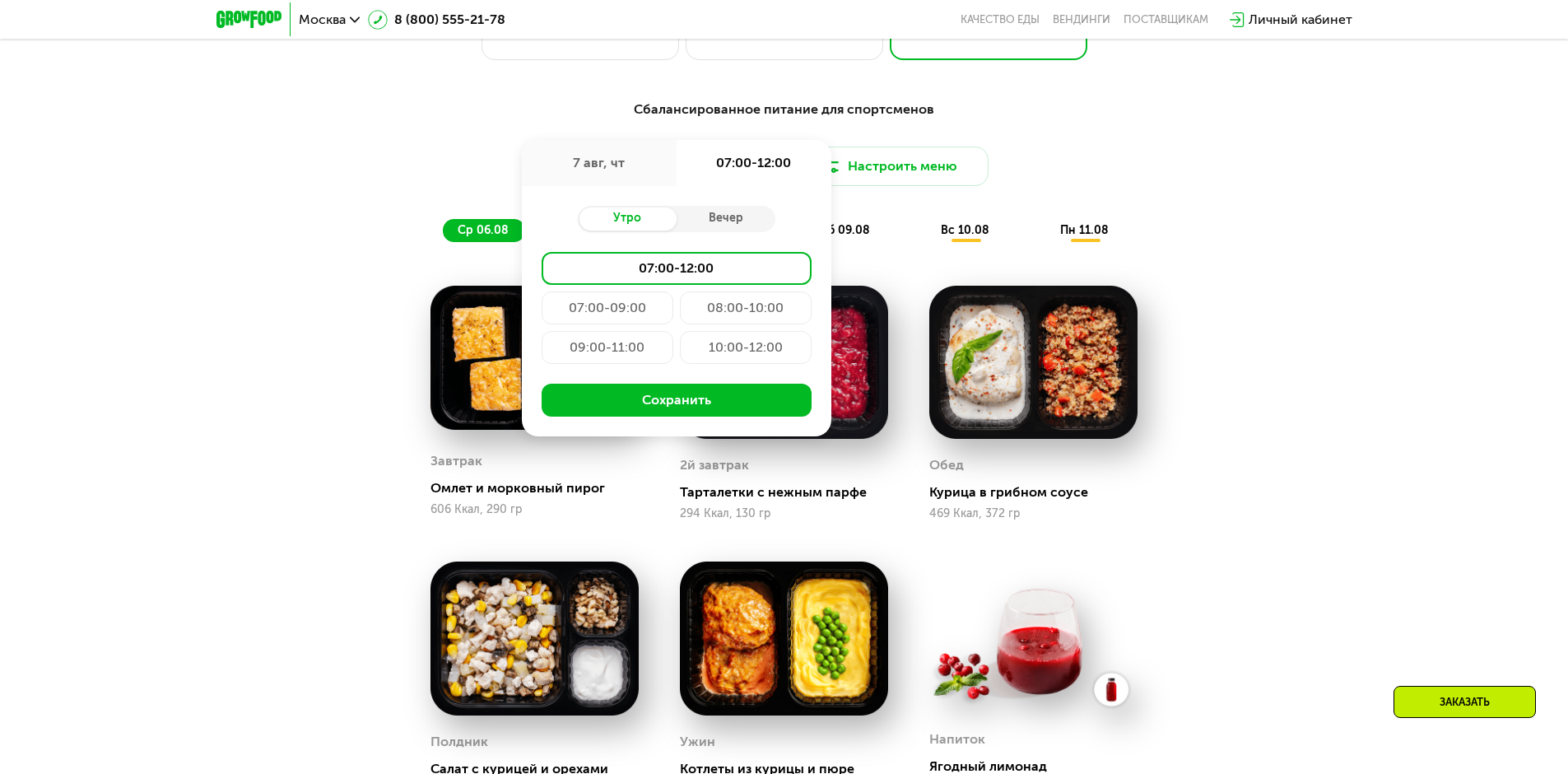 scroll, scrollTop: 942, scrollLeft: 0, axis: vertical 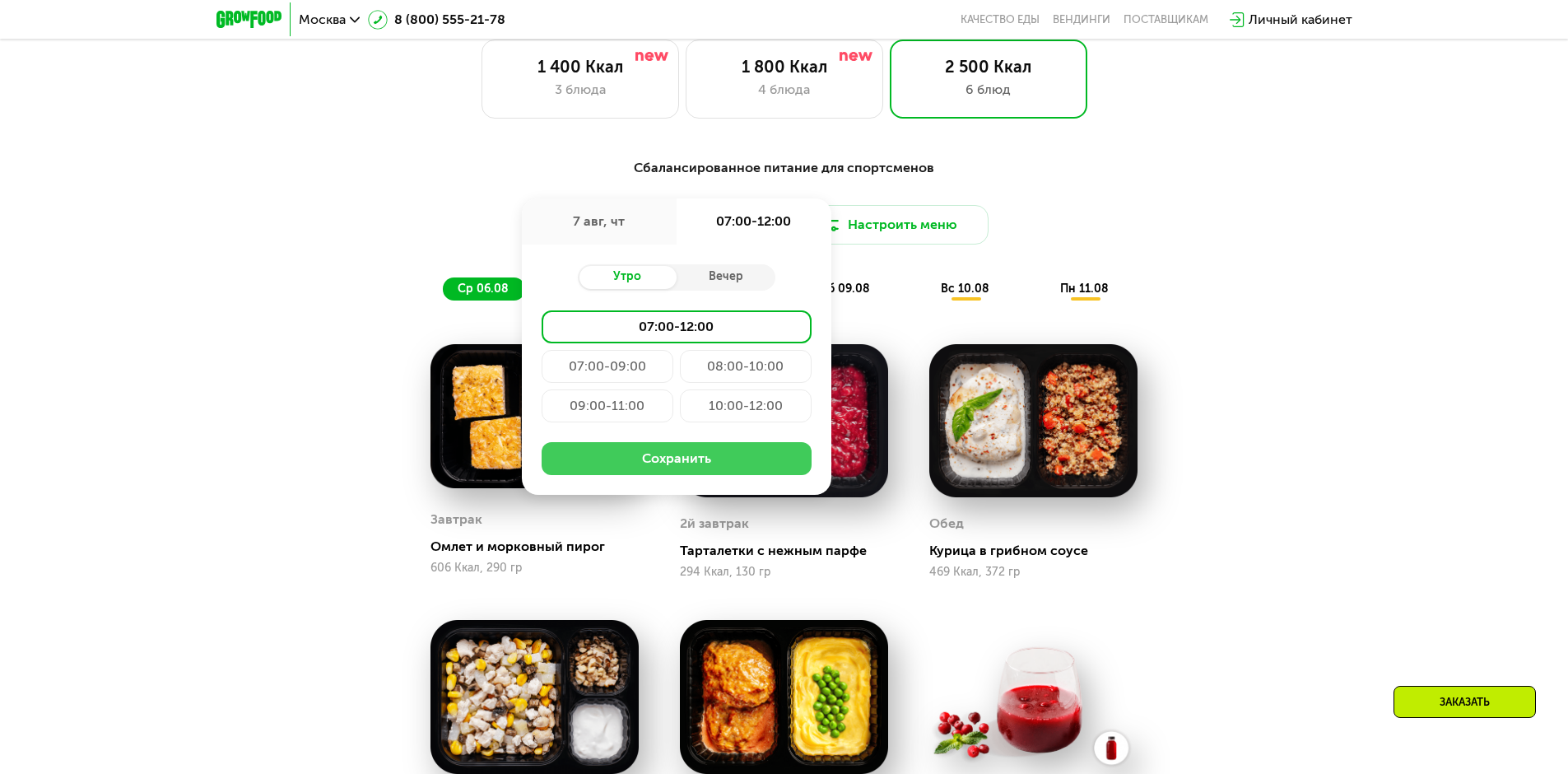 click on "Сохранить" at bounding box center (677, 459) 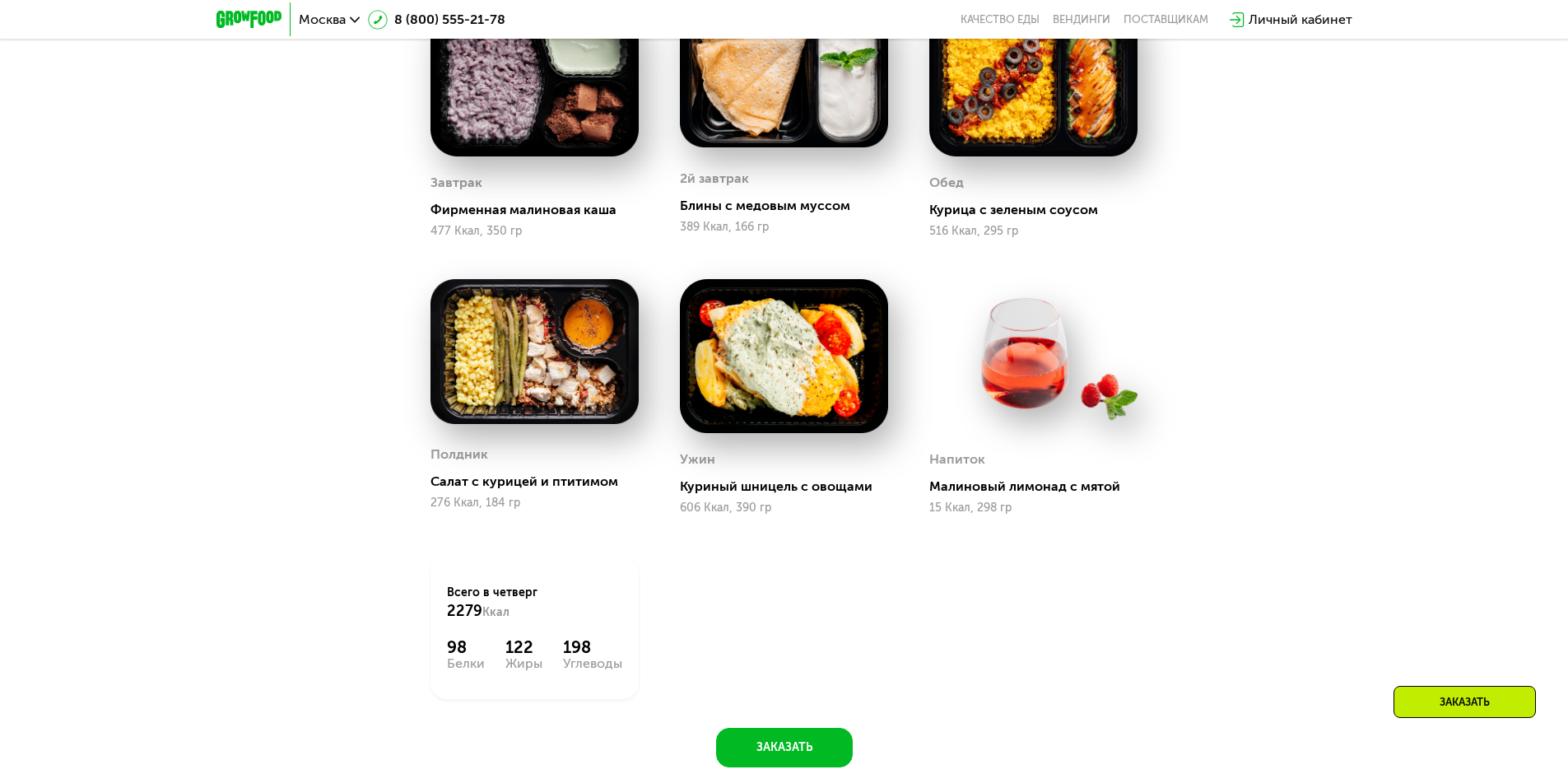 scroll, scrollTop: 1436, scrollLeft: 0, axis: vertical 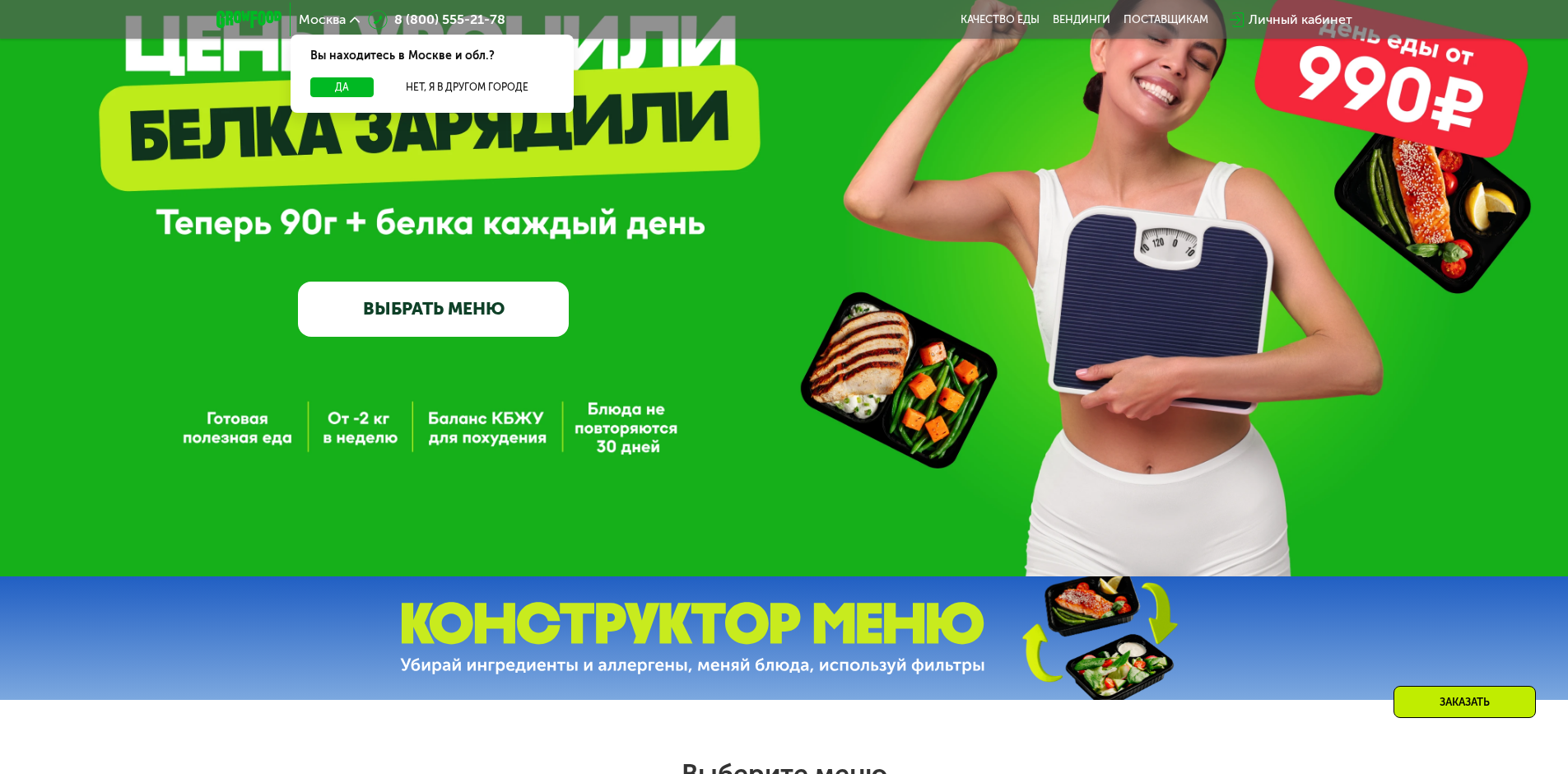 click on "ВЫБРАТЬ МЕНЮ" at bounding box center [433, 309] 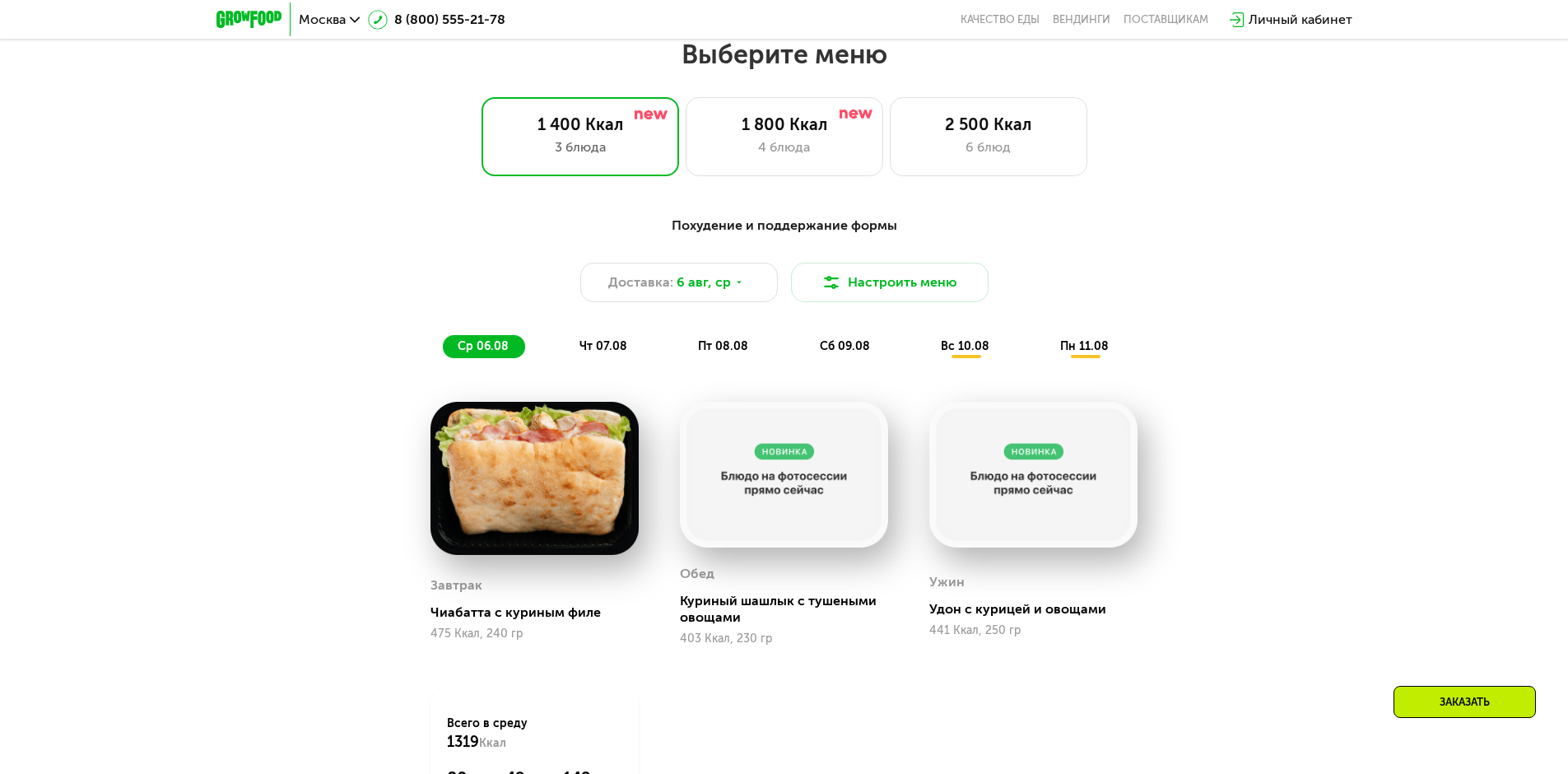 scroll, scrollTop: 889, scrollLeft: 0, axis: vertical 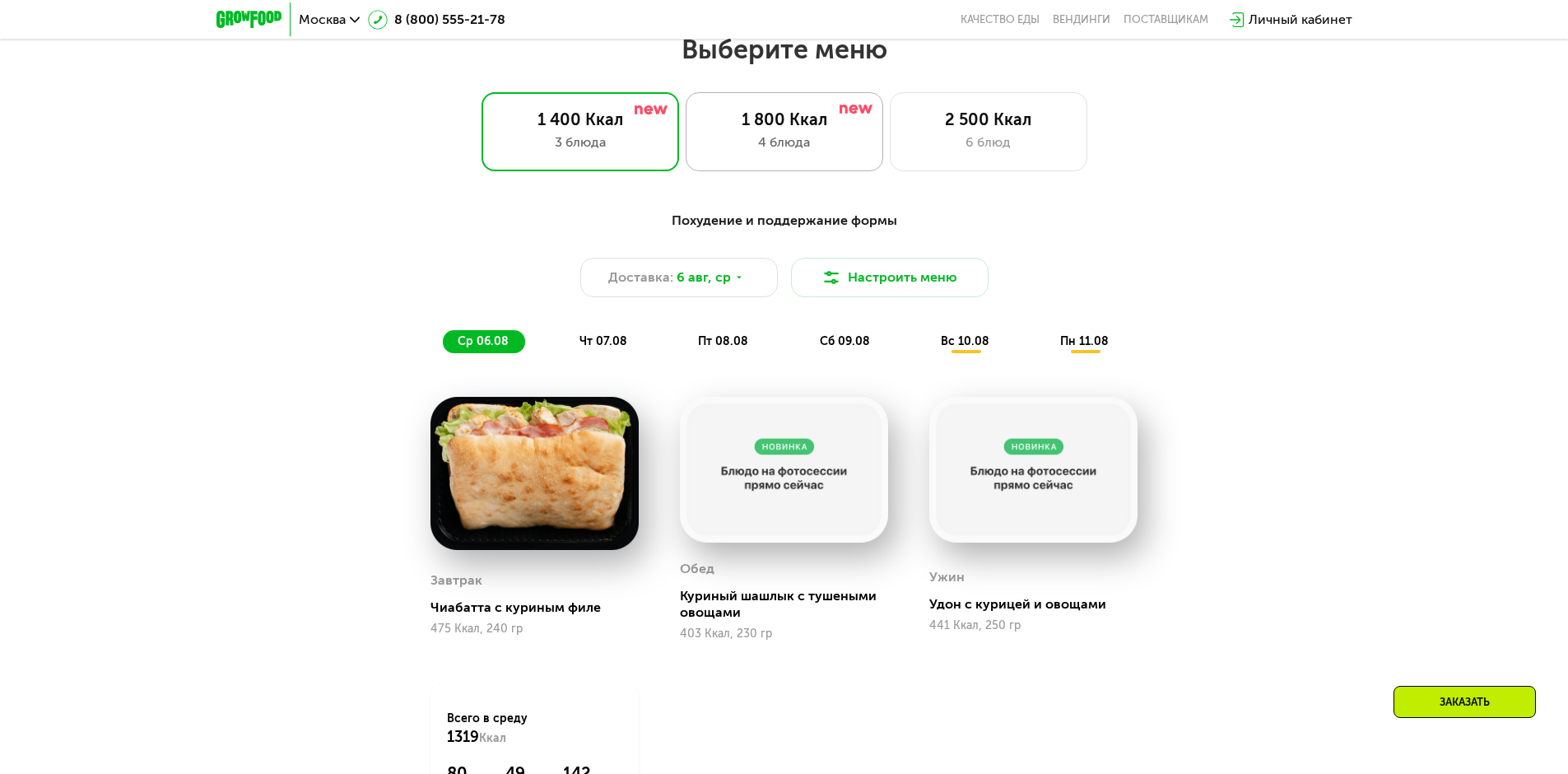 click on "1 800 Ккал 4 блюда" 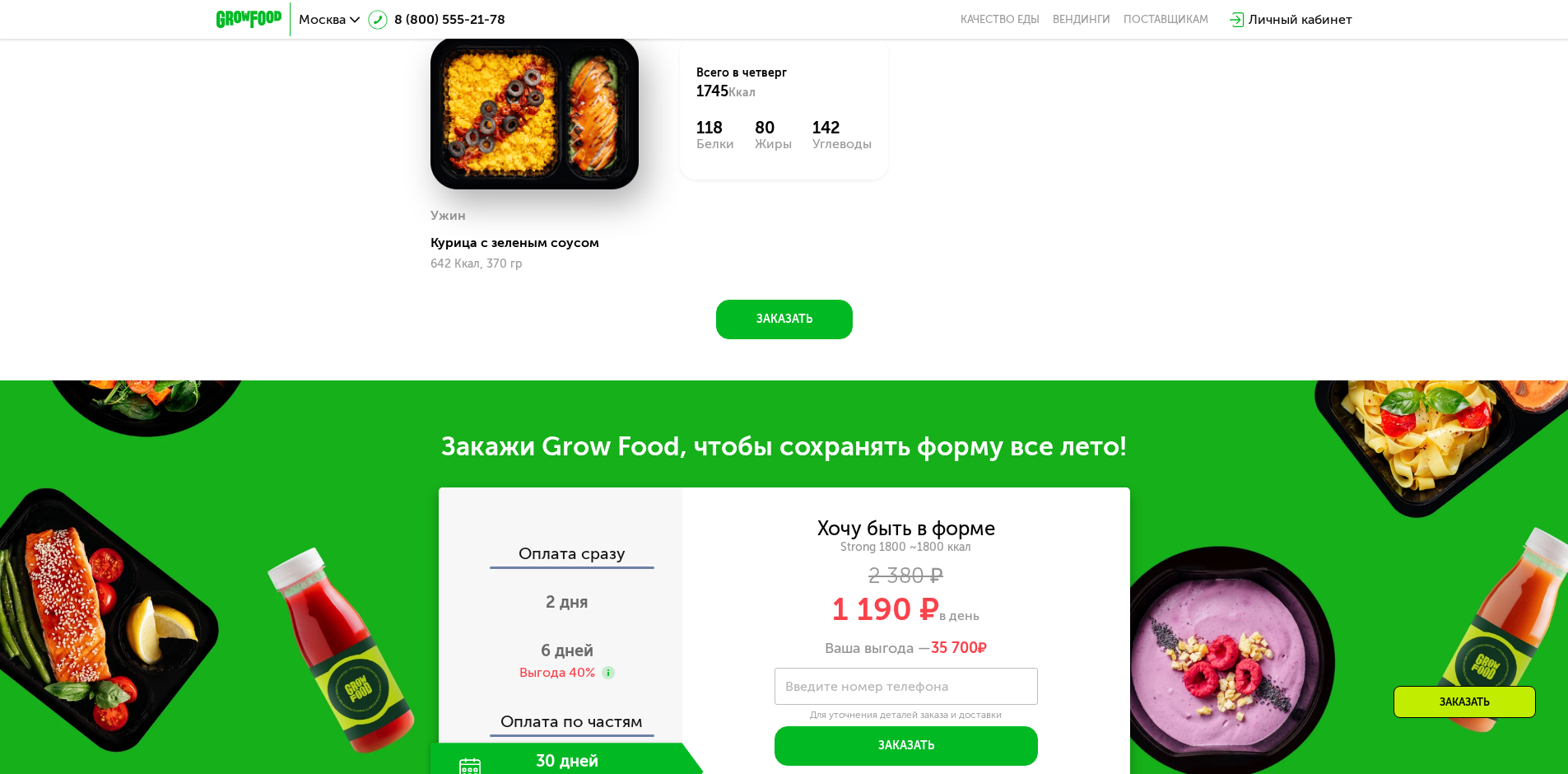 scroll, scrollTop: 1548, scrollLeft: 0, axis: vertical 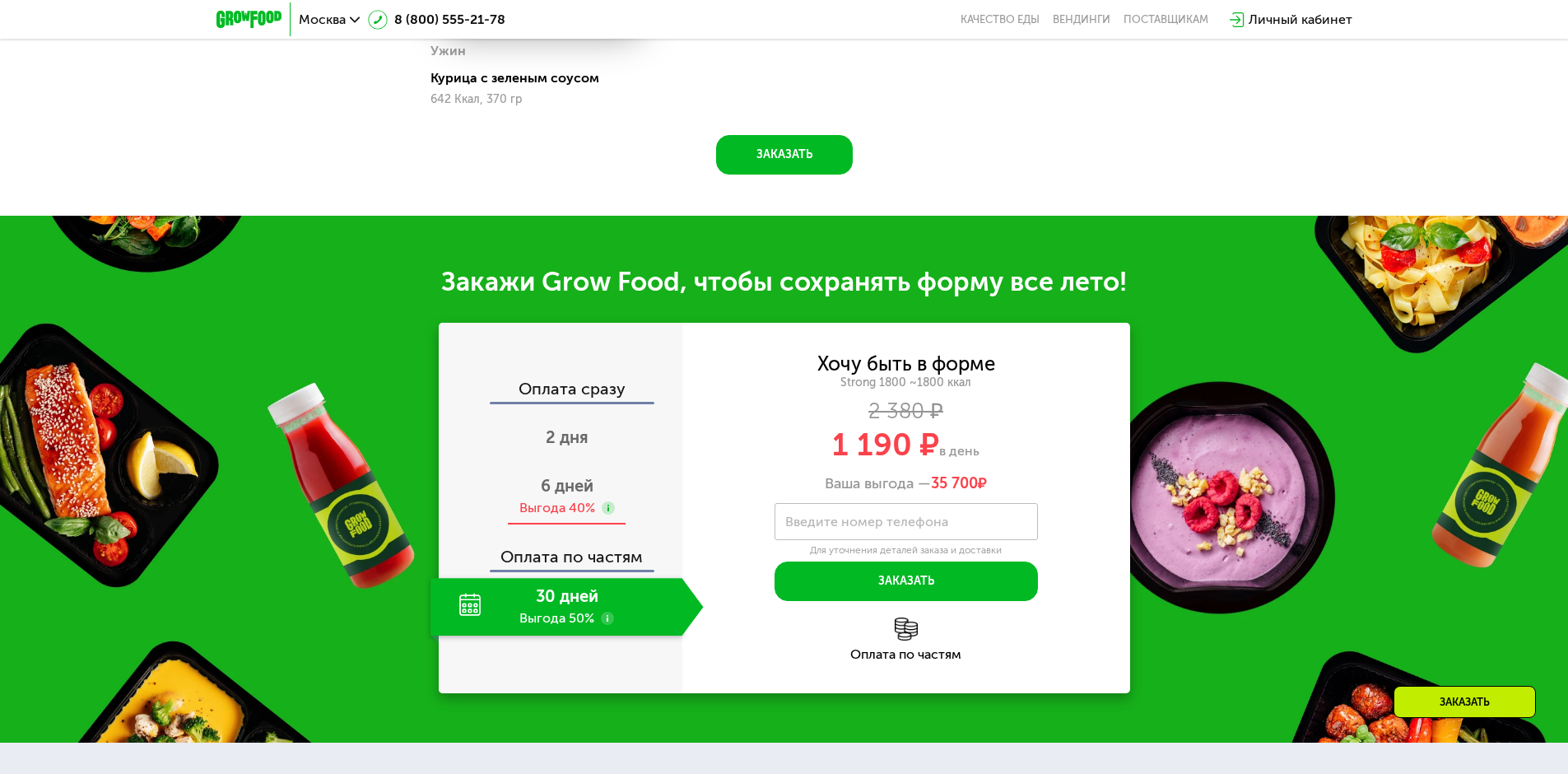click on "6 дней Выгода 40%" at bounding box center [567, 497] 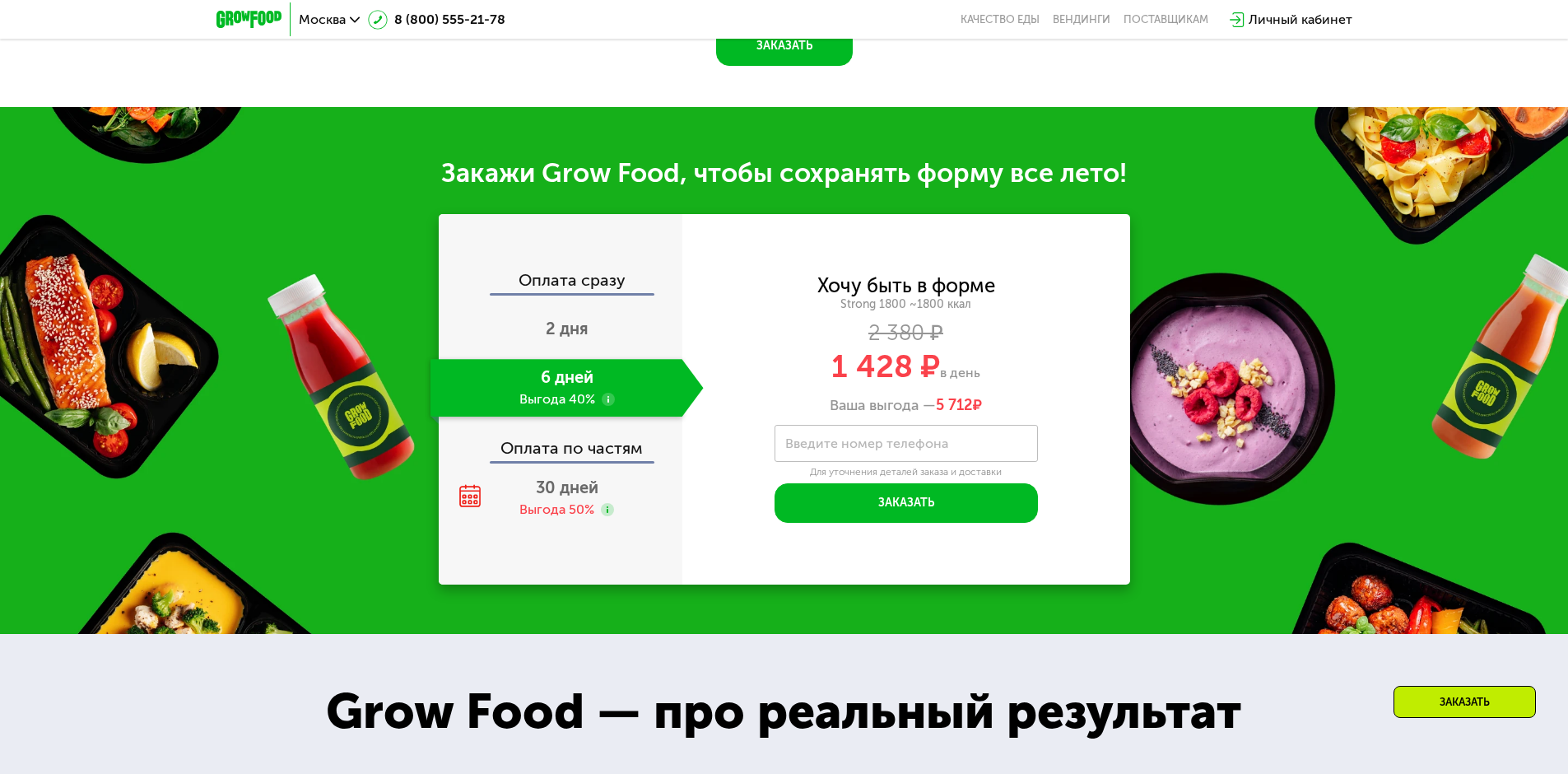 scroll, scrollTop: 1713, scrollLeft: 0, axis: vertical 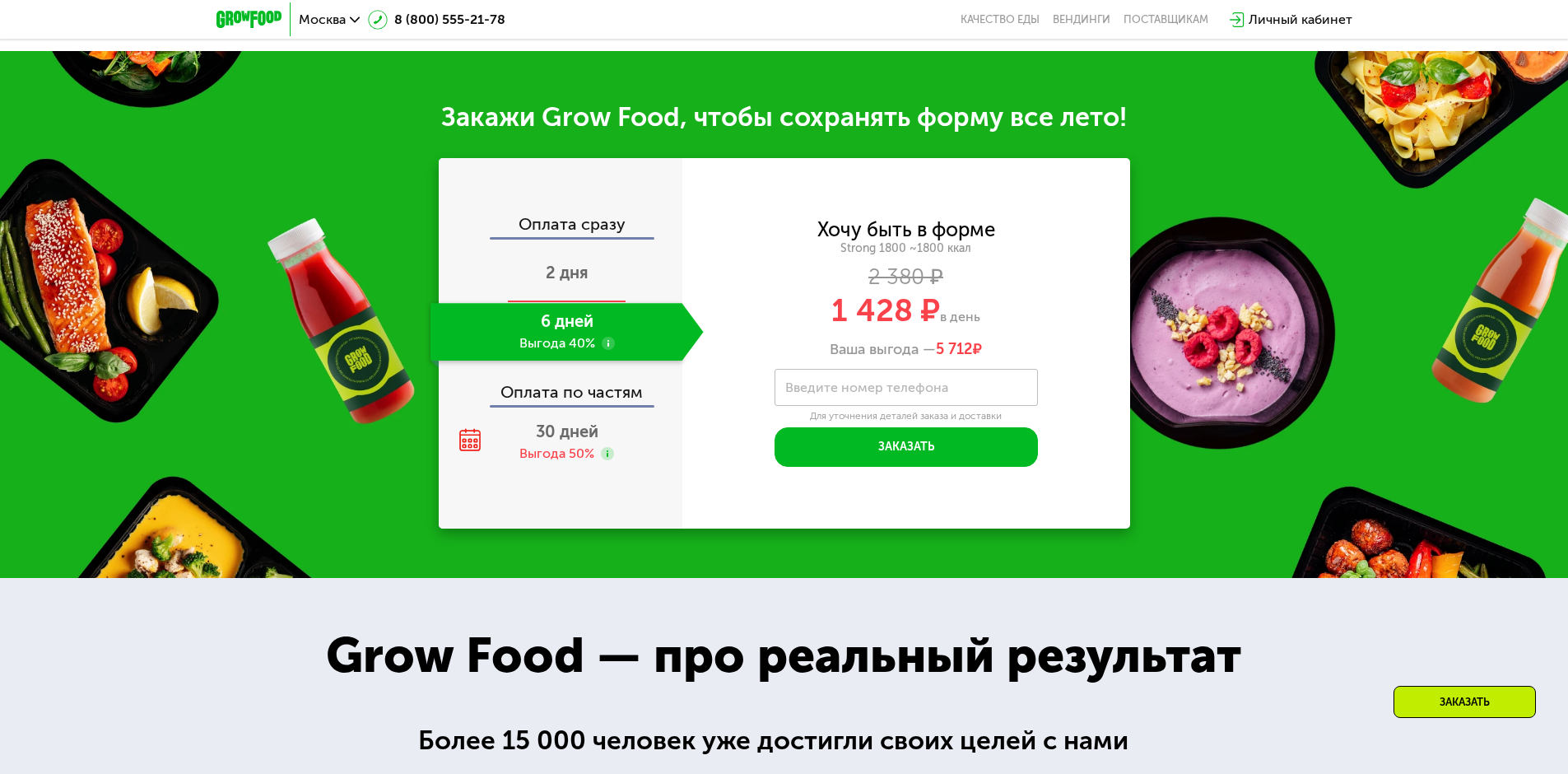 click on "2 дня" at bounding box center [567, 274] 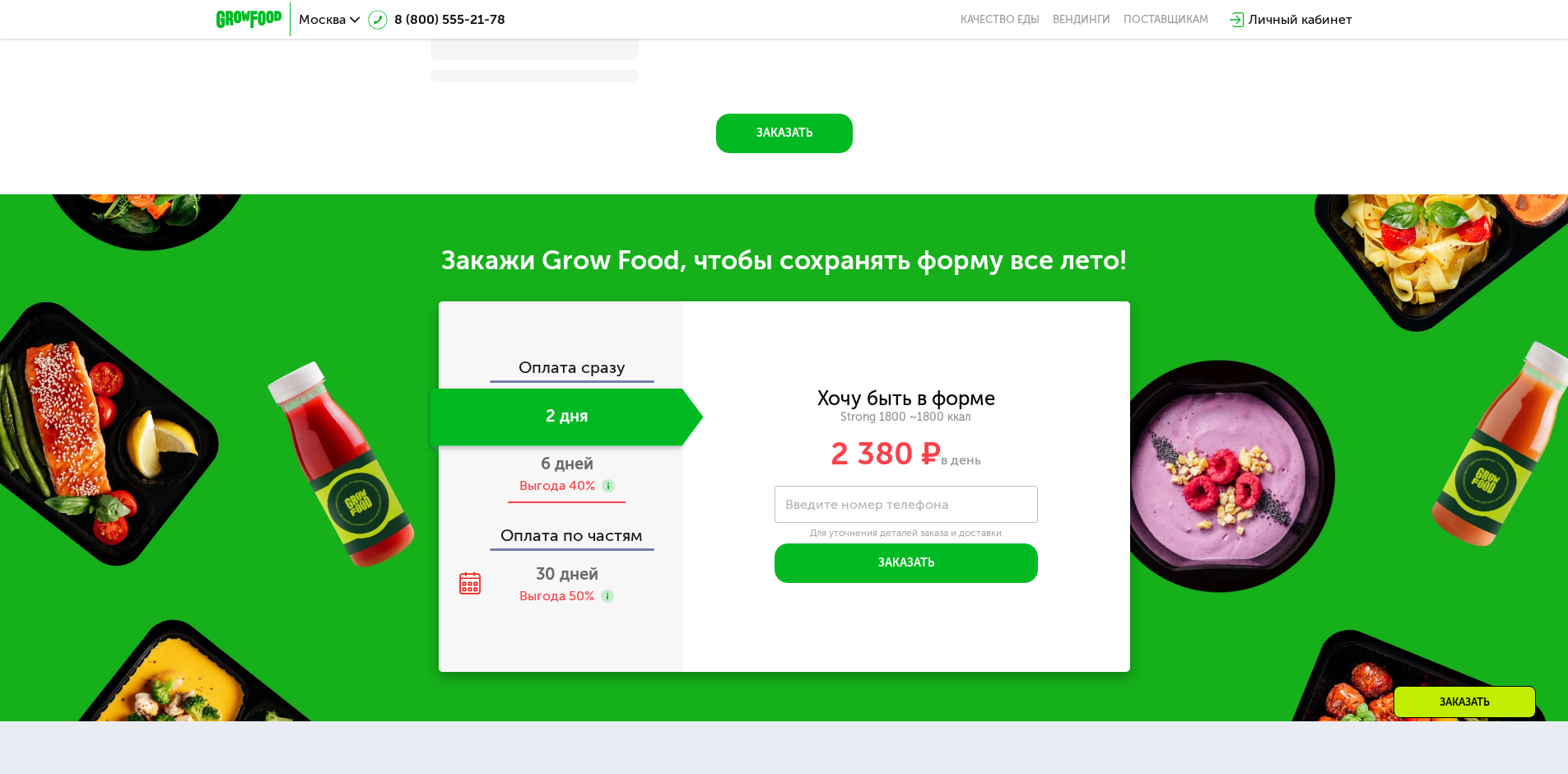 scroll, scrollTop: 1713, scrollLeft: 0, axis: vertical 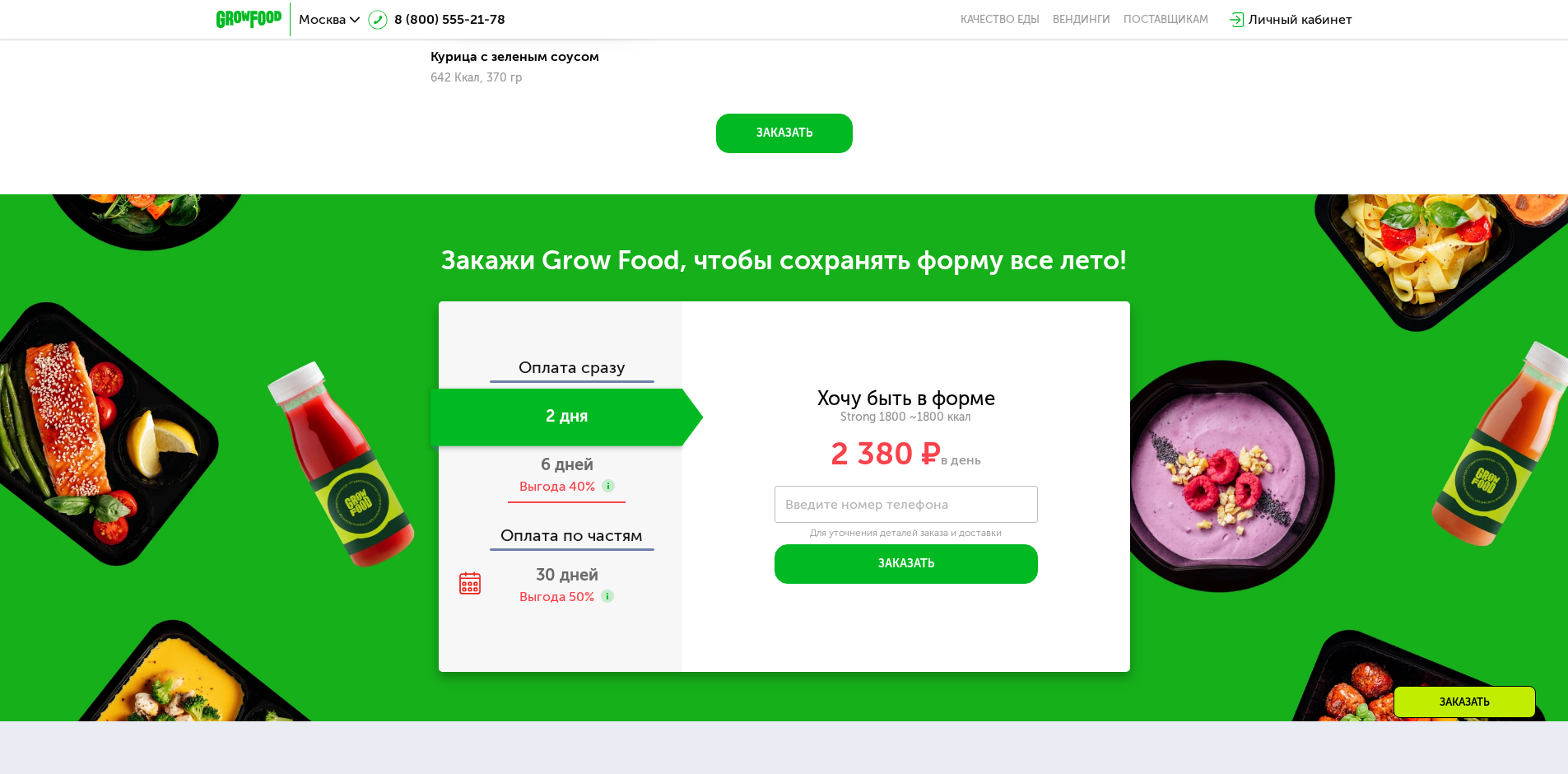 click on "6 дней Выгода 40%" at bounding box center [567, 475] 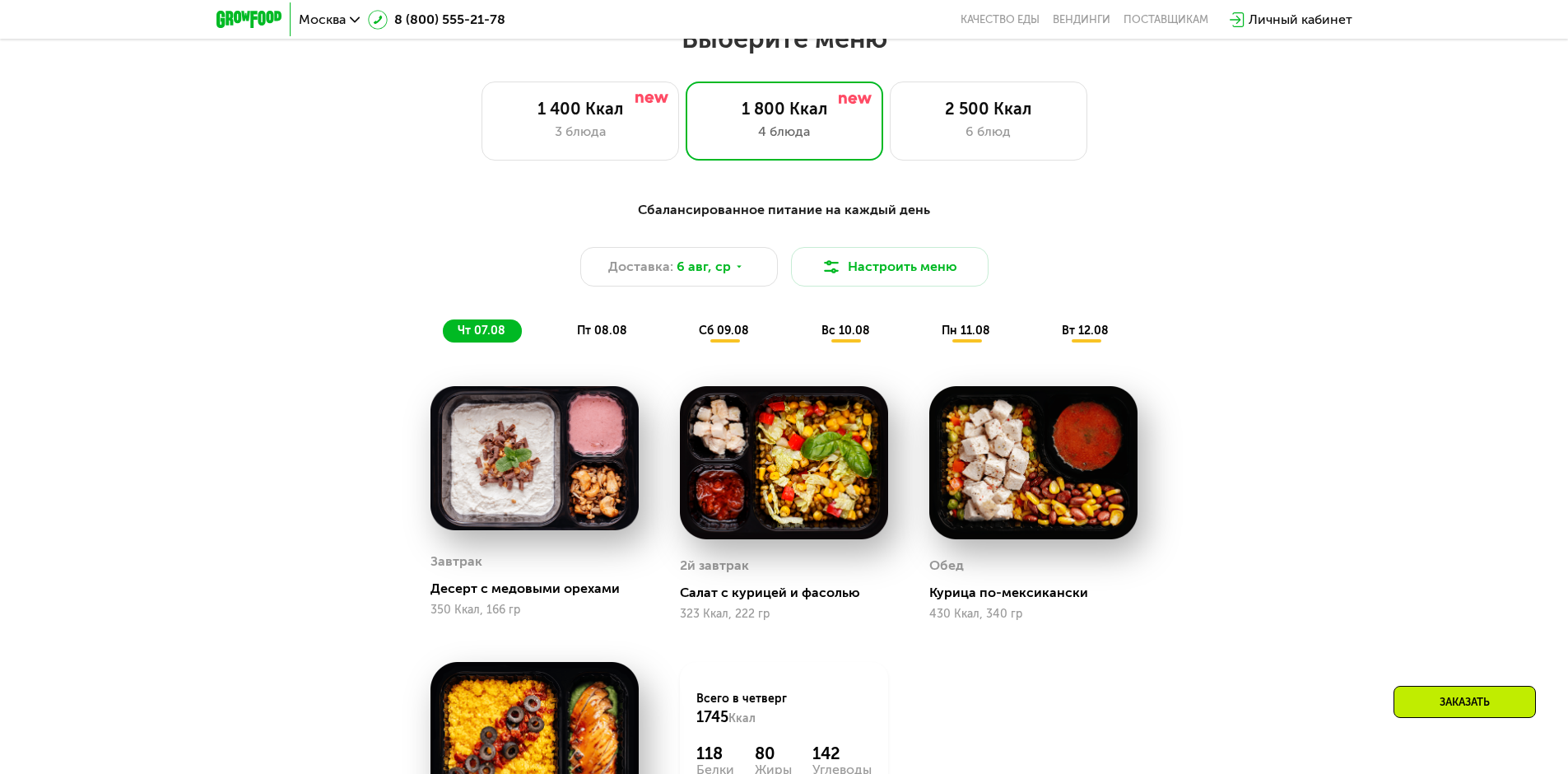 scroll, scrollTop: 725, scrollLeft: 0, axis: vertical 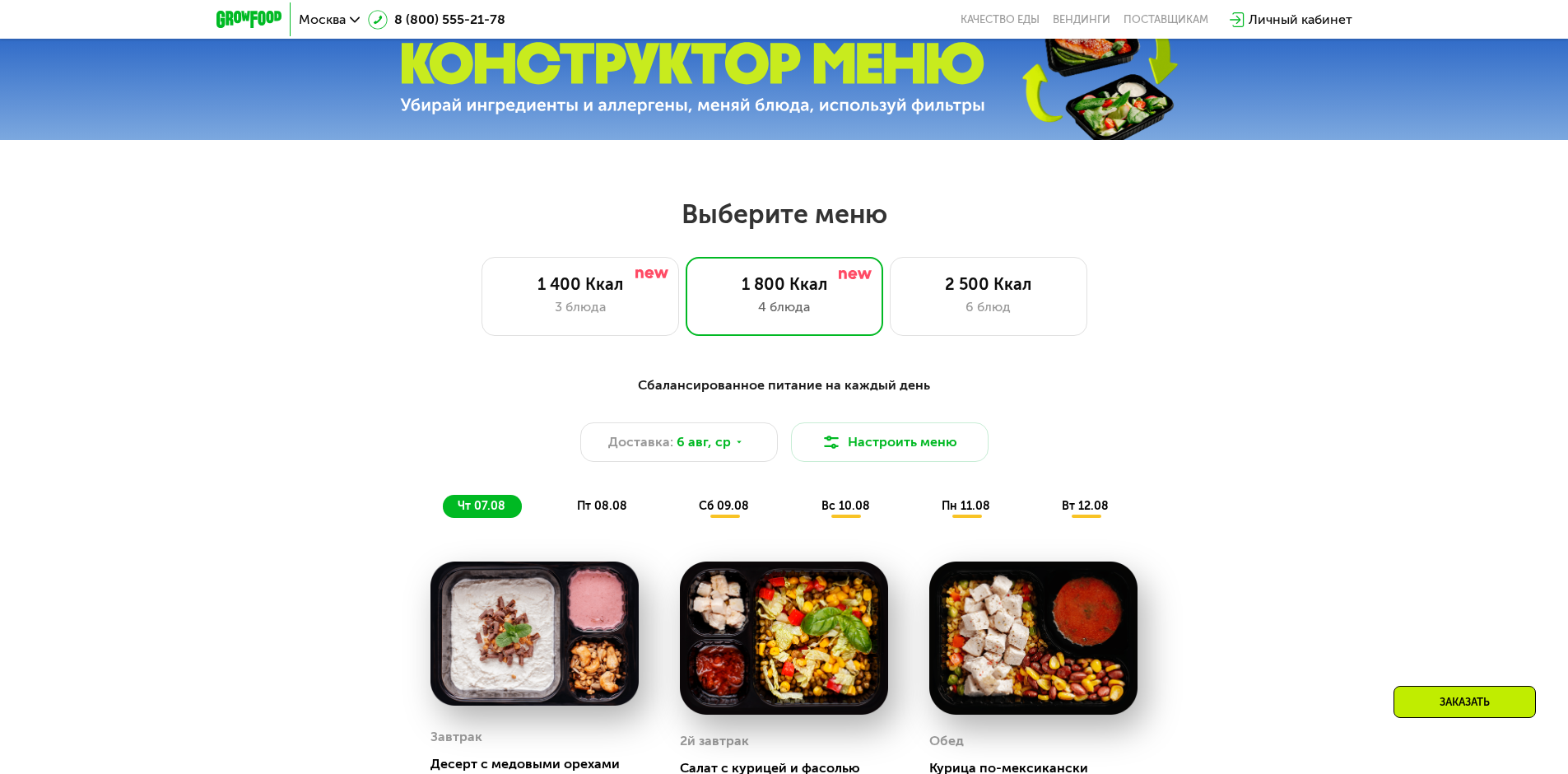 drag, startPoint x: 1037, startPoint y: 305, endPoint x: 1058, endPoint y: 243, distance: 65.45991 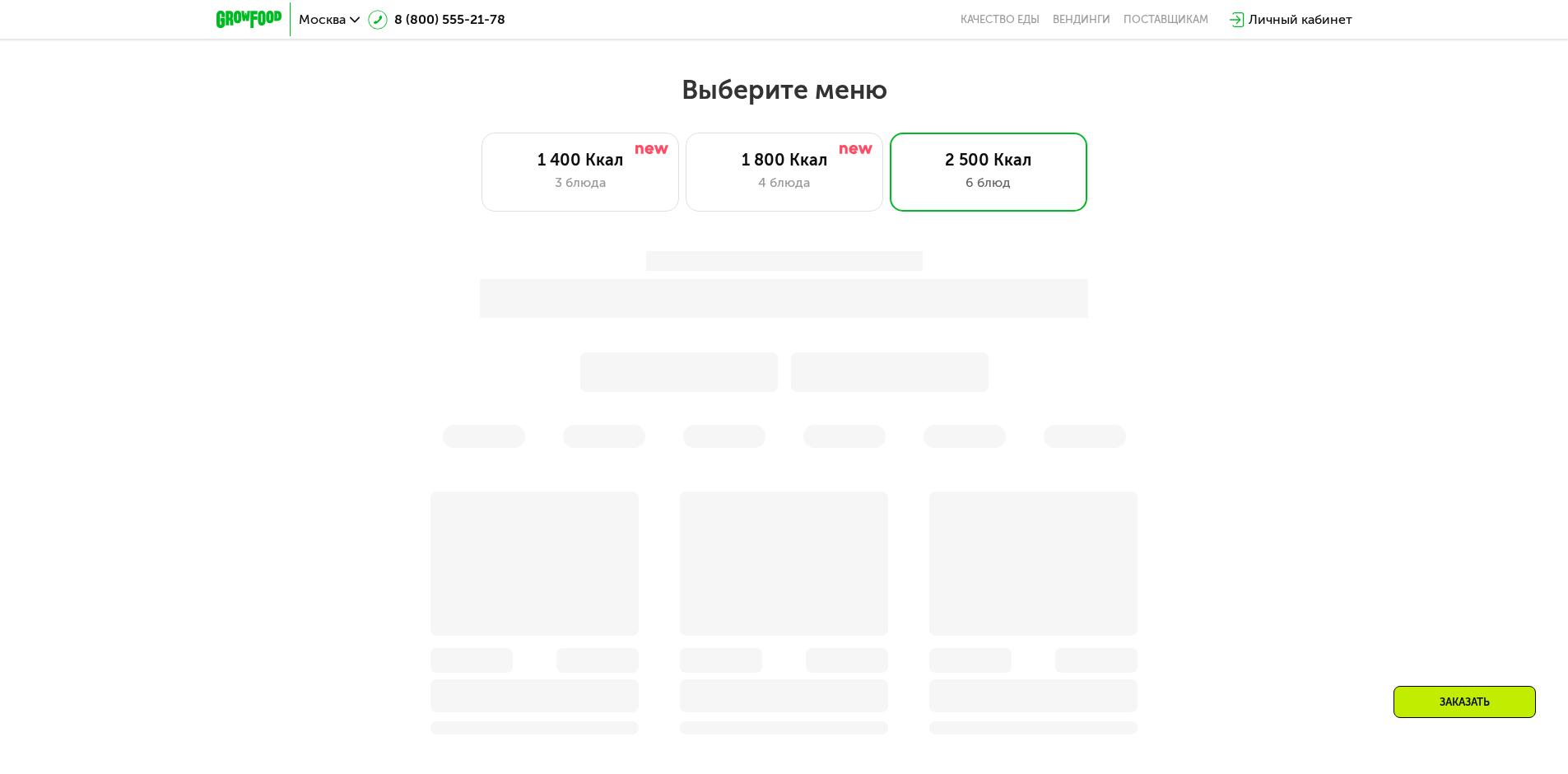scroll, scrollTop: 889, scrollLeft: 0, axis: vertical 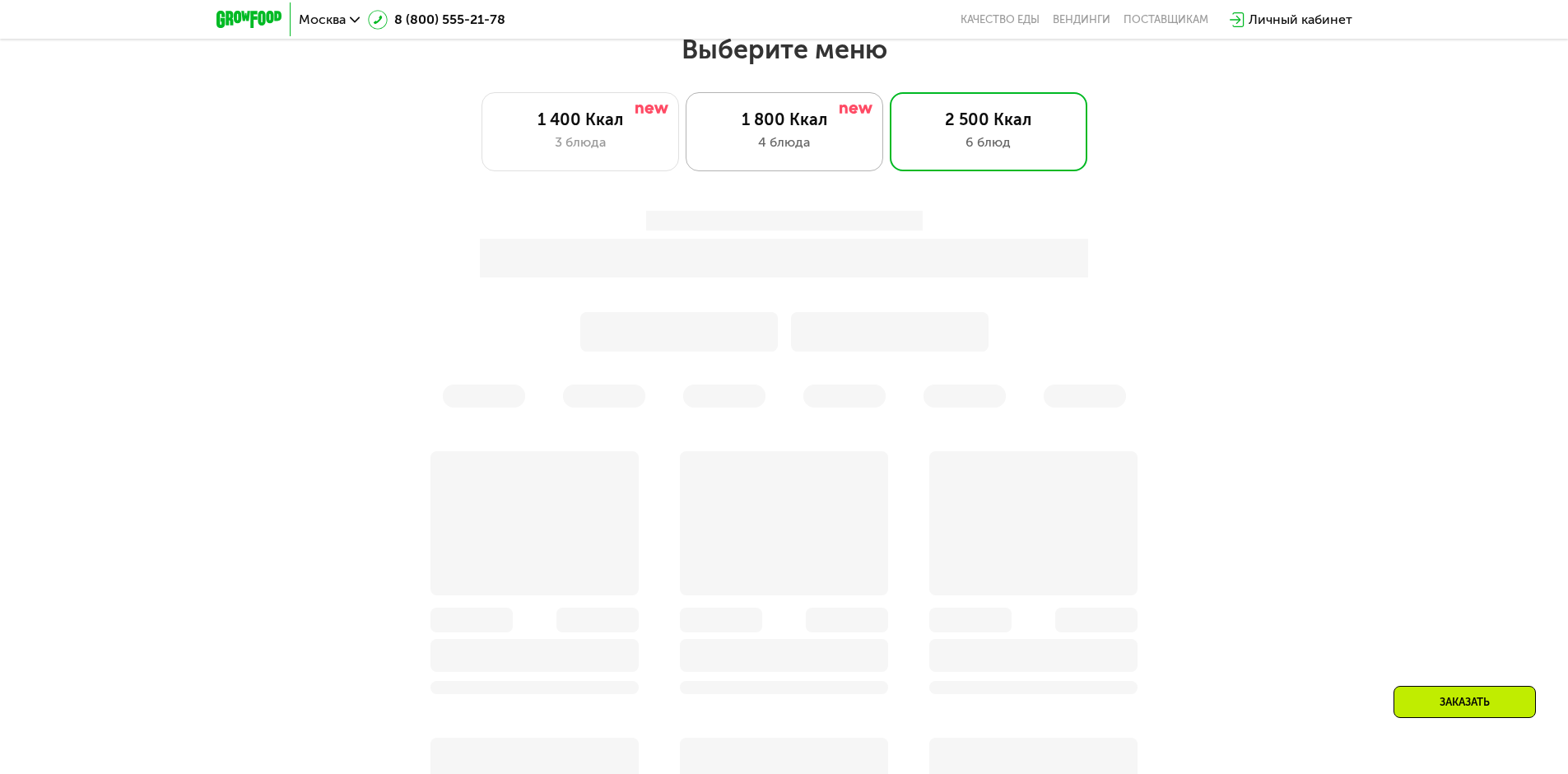 click on "1 800 Ккал 4 блюда" 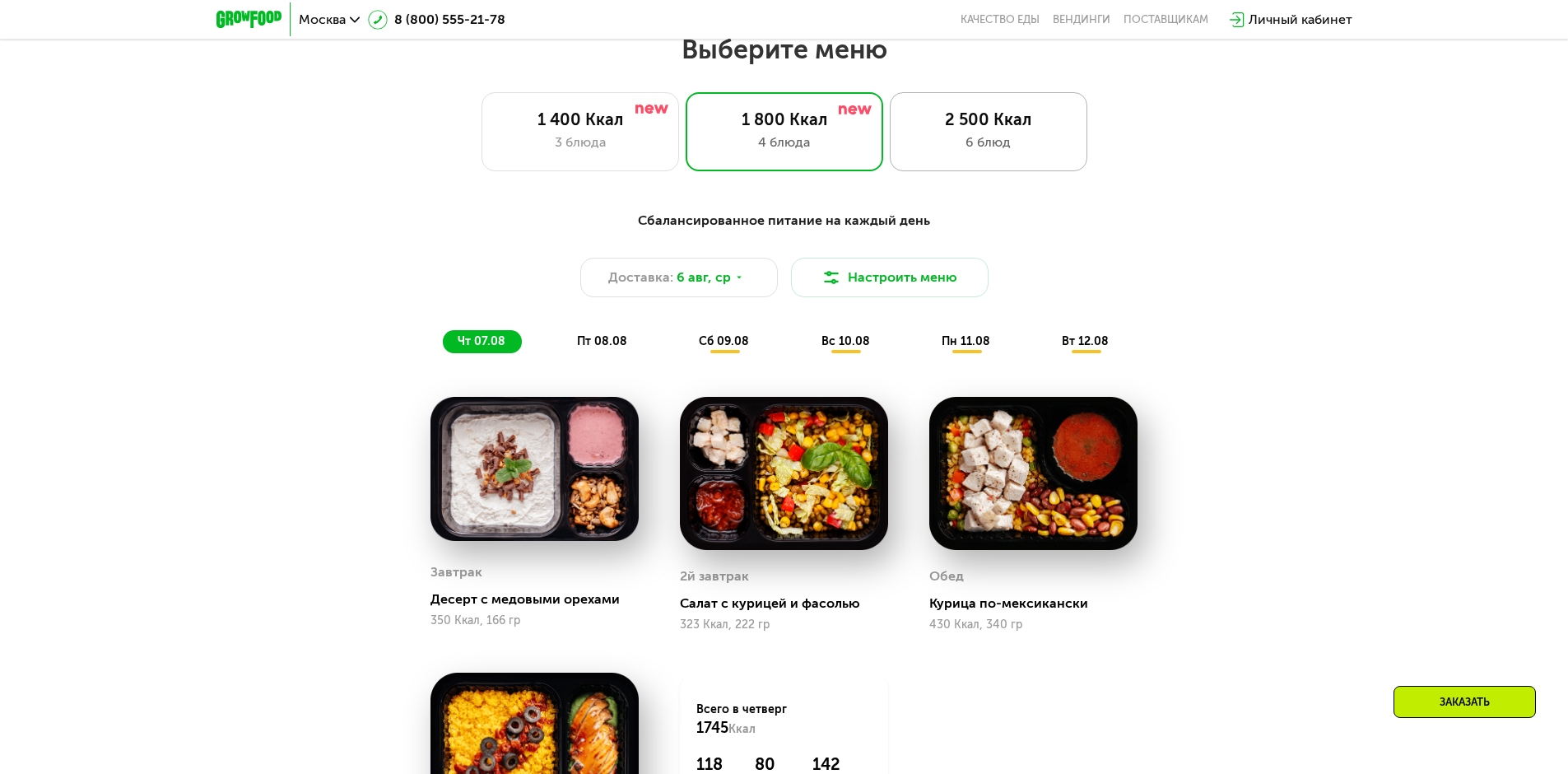 click on "2 500 Ккал" at bounding box center (989, 119) 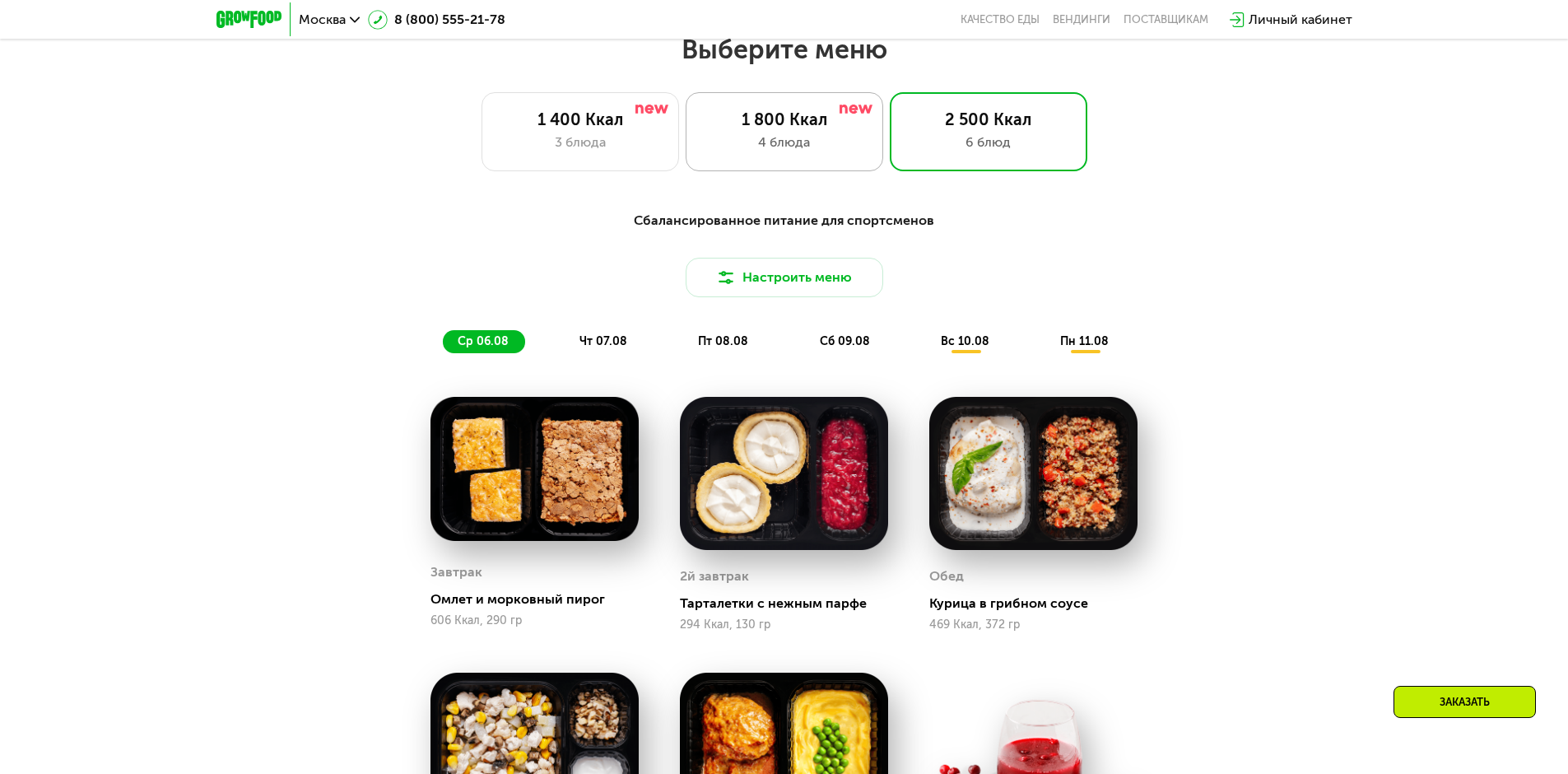 click on "4 блюда" at bounding box center (784, 142) 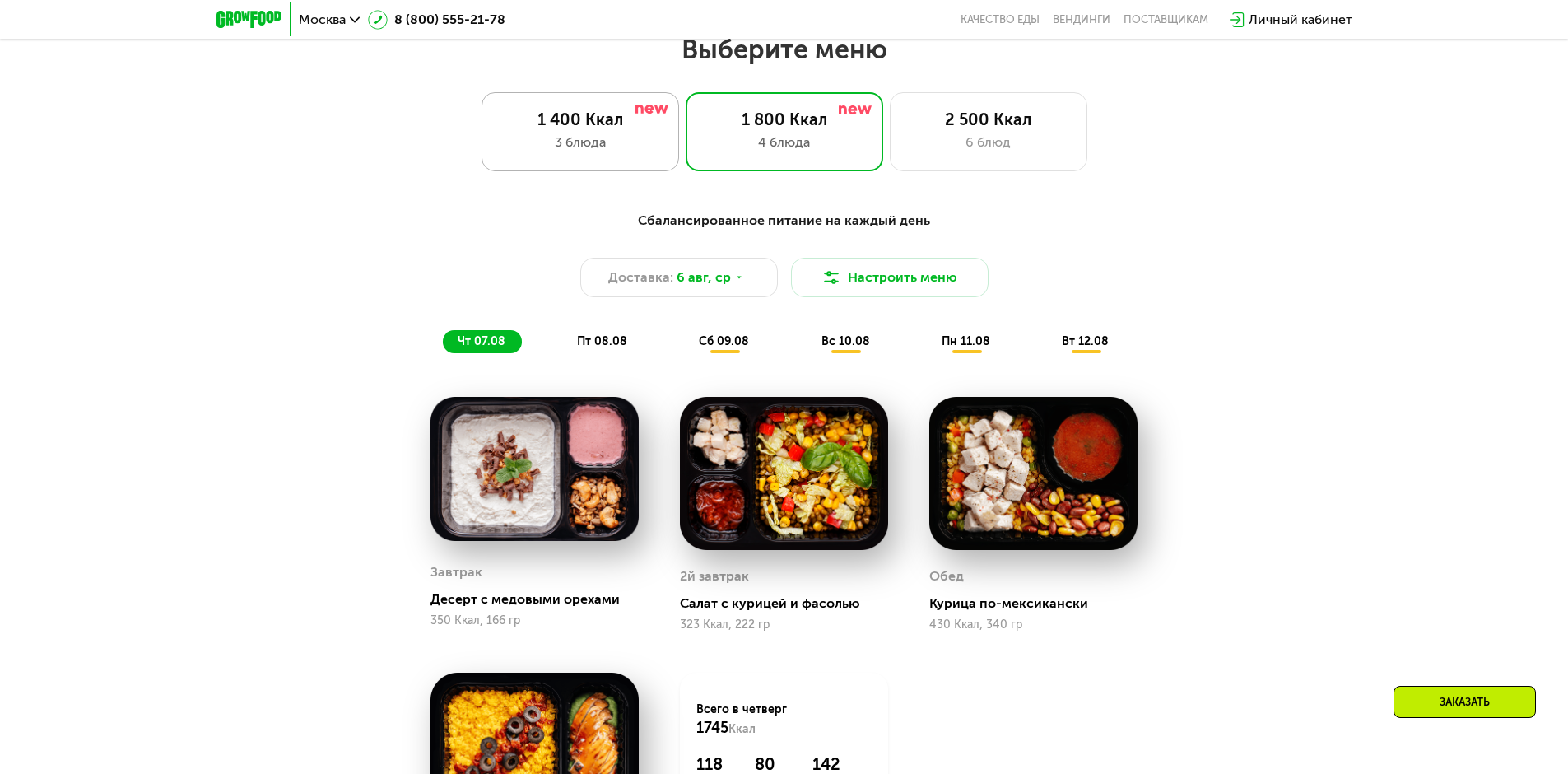 click on "3 блюда" at bounding box center [580, 142] 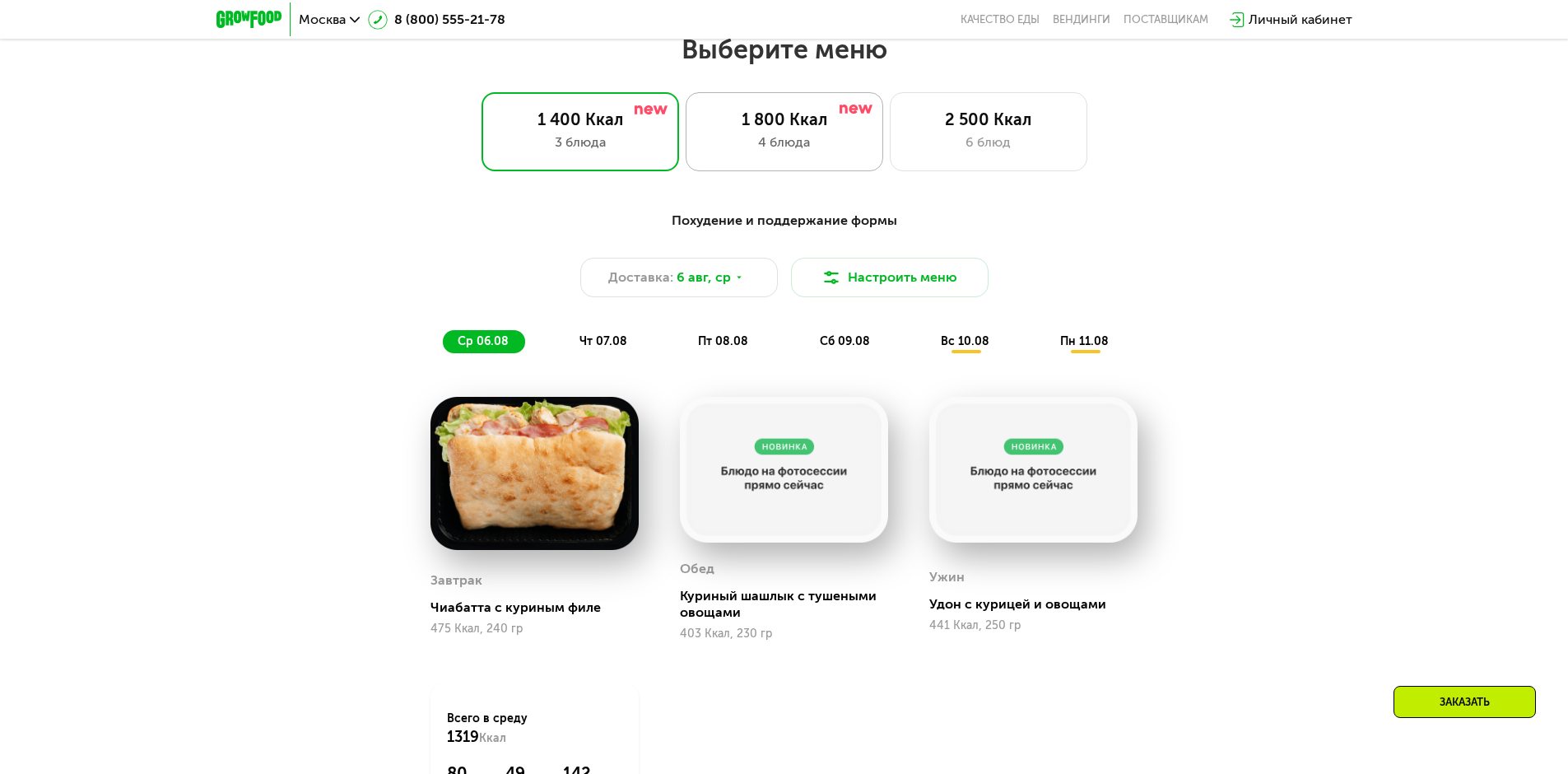 click on "4 блюда" at bounding box center [784, 142] 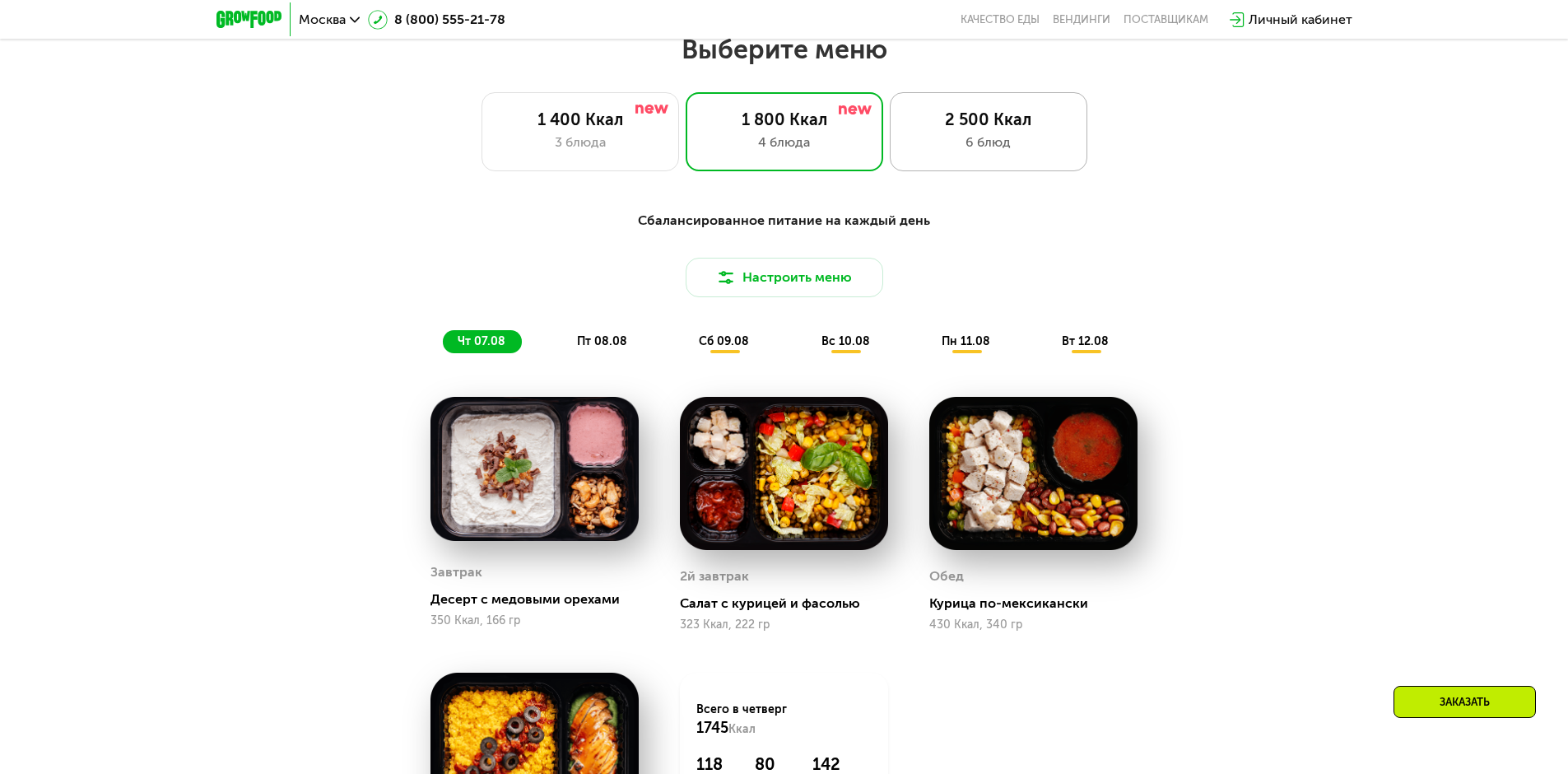 click on "2 500 Ккал 6 блюд" 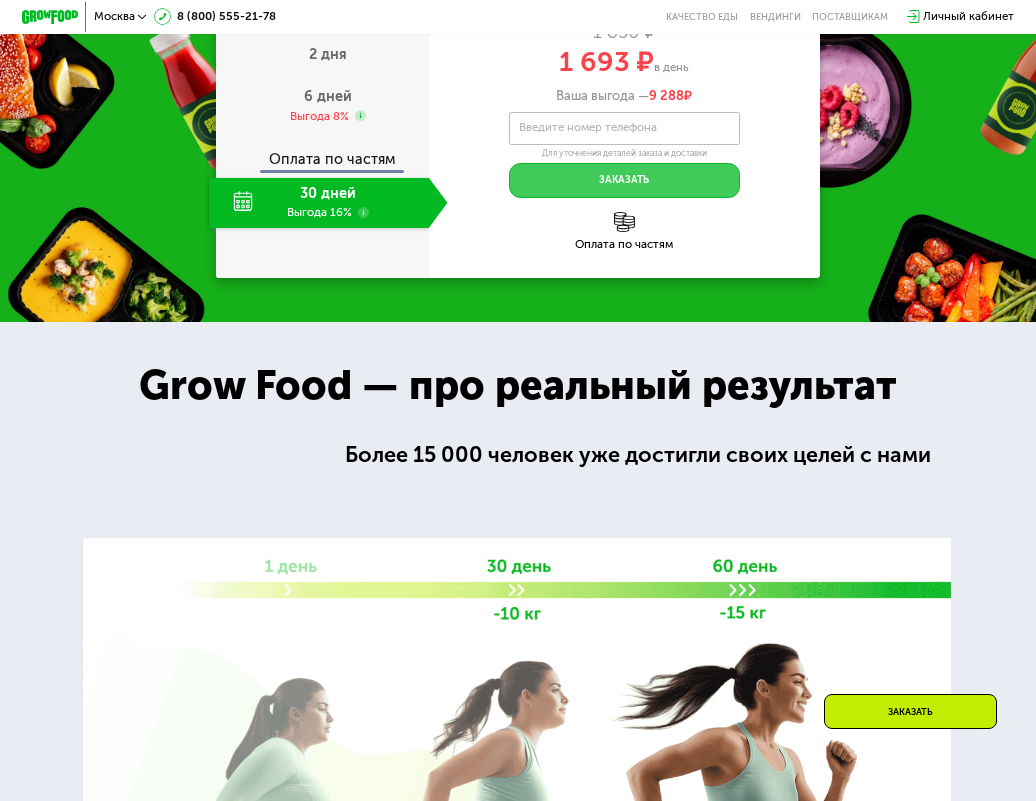 scroll, scrollTop: 1680, scrollLeft: 0, axis: vertical 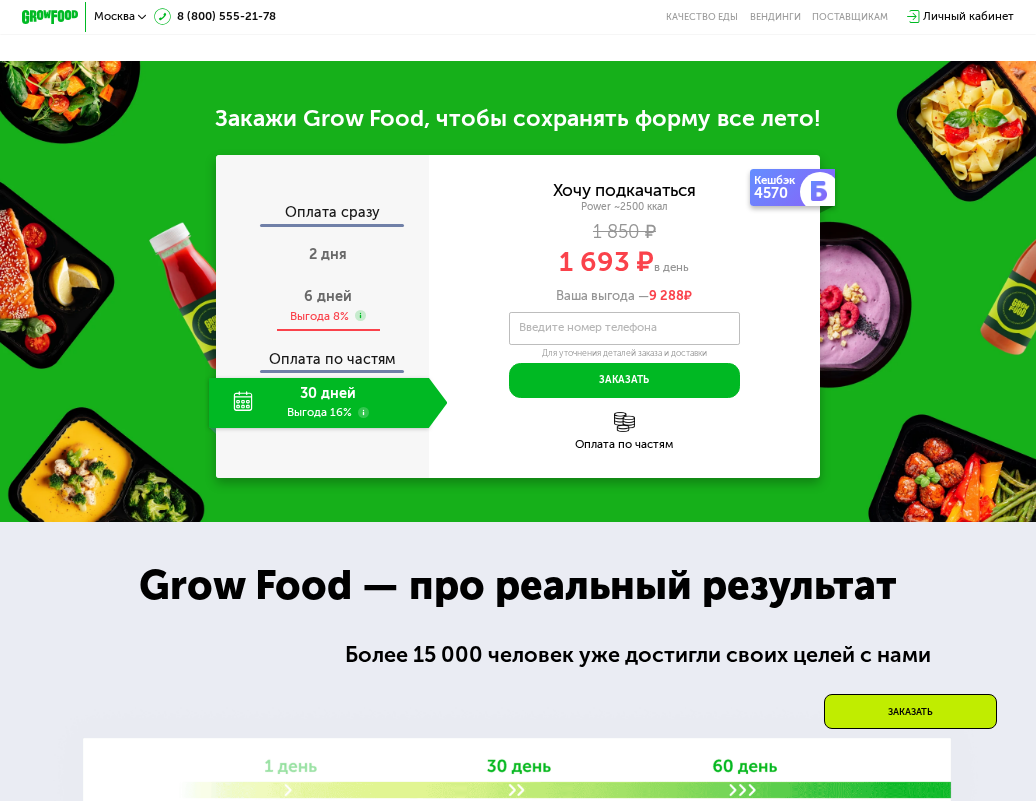 click on "6 дней" at bounding box center [328, 296] 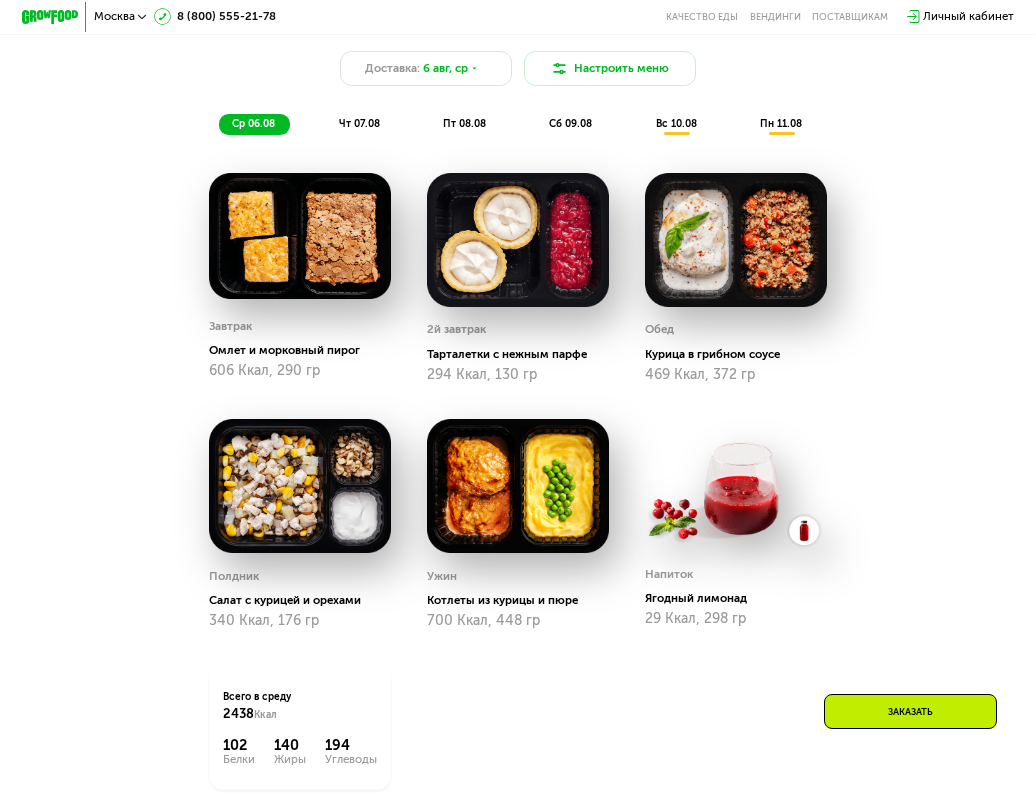scroll, scrollTop: 880, scrollLeft: 0, axis: vertical 